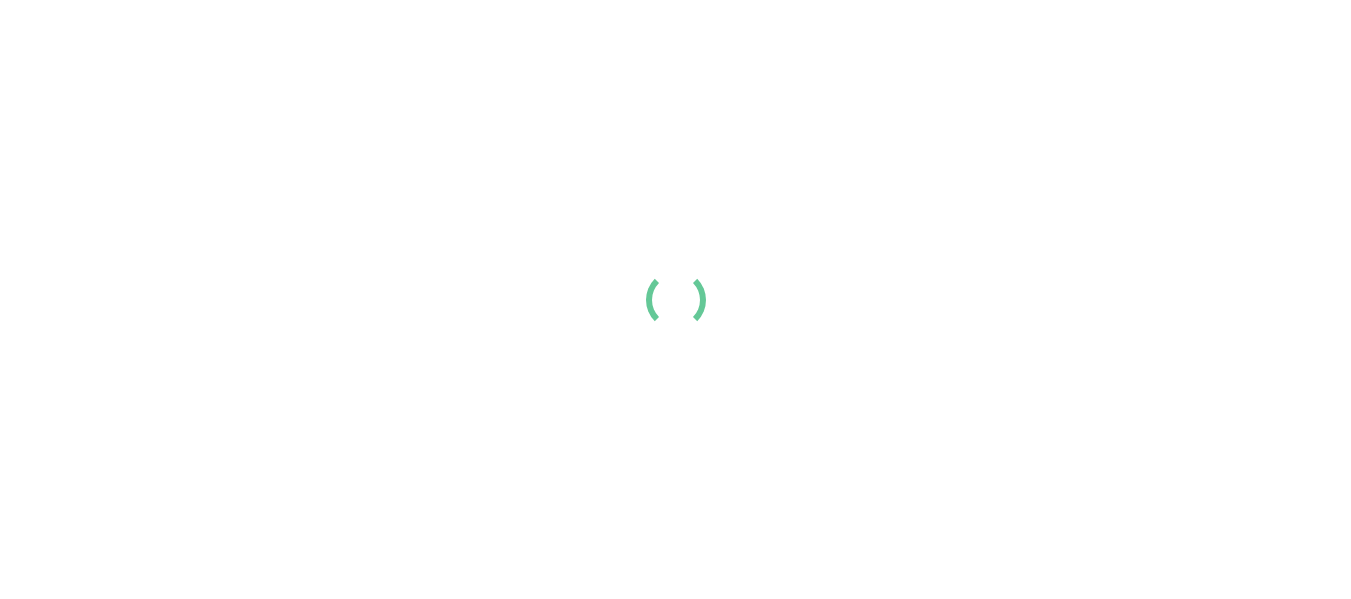 scroll, scrollTop: 0, scrollLeft: 0, axis: both 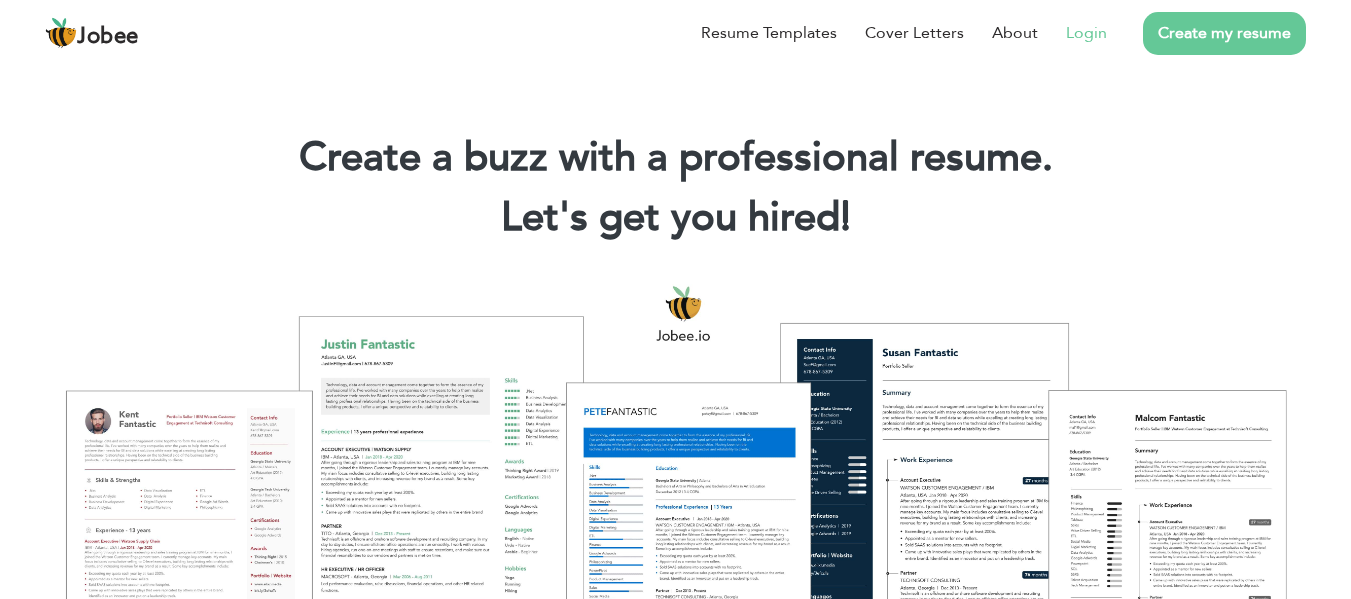 click on "Login" at bounding box center [1086, 33] 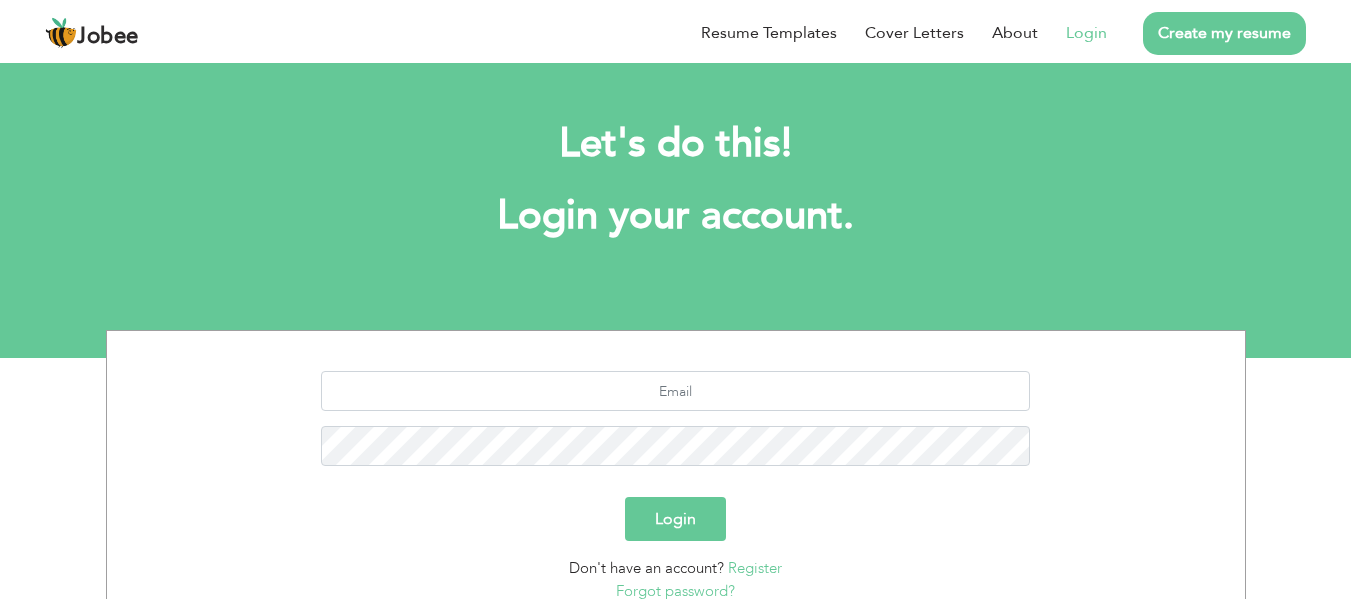 scroll, scrollTop: 0, scrollLeft: 0, axis: both 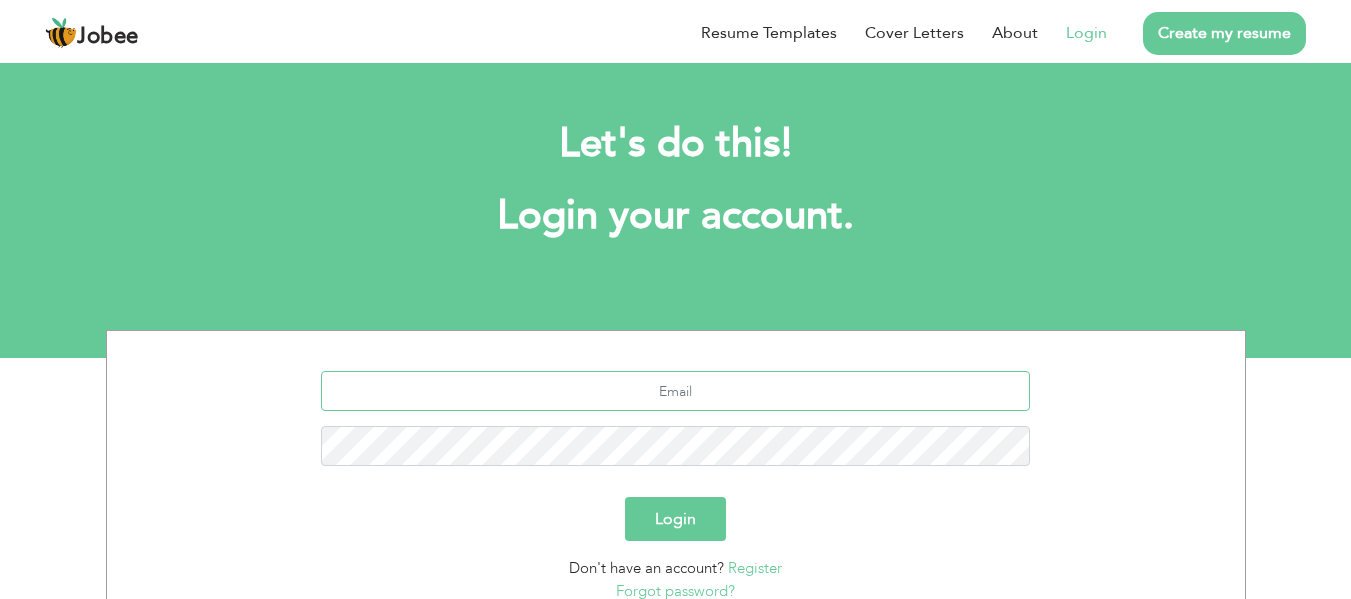type on "[EMAIL_ADDRESS][DOMAIN_NAME]" 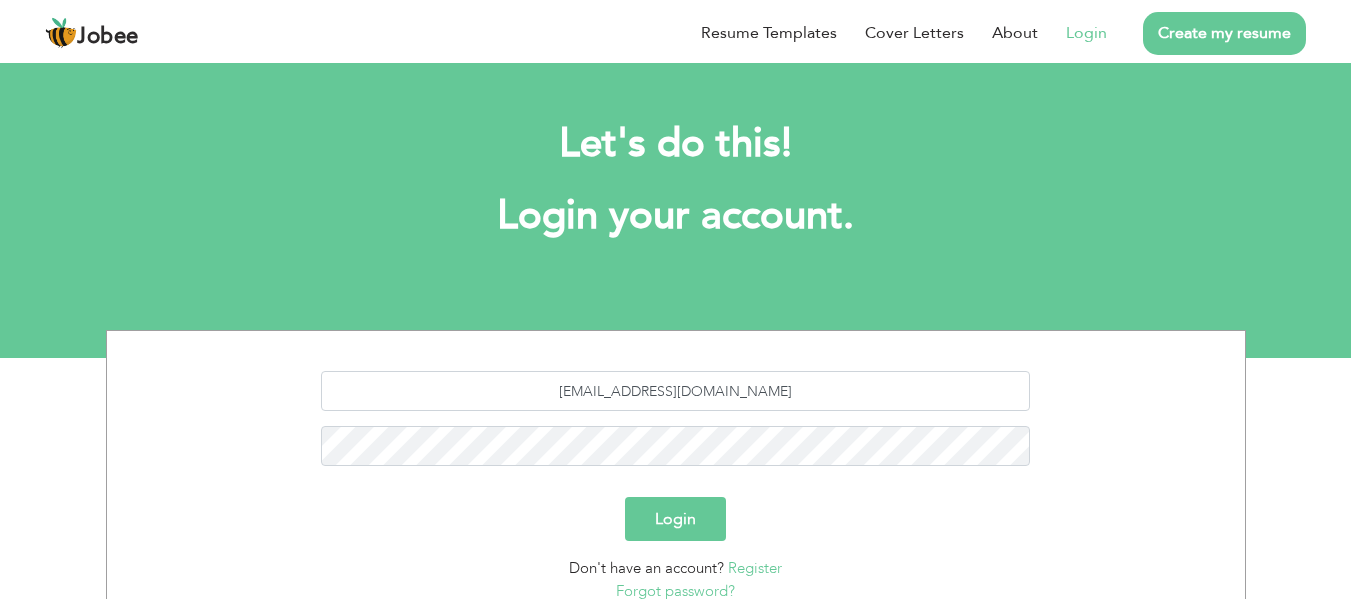 click on "Login" at bounding box center (675, 519) 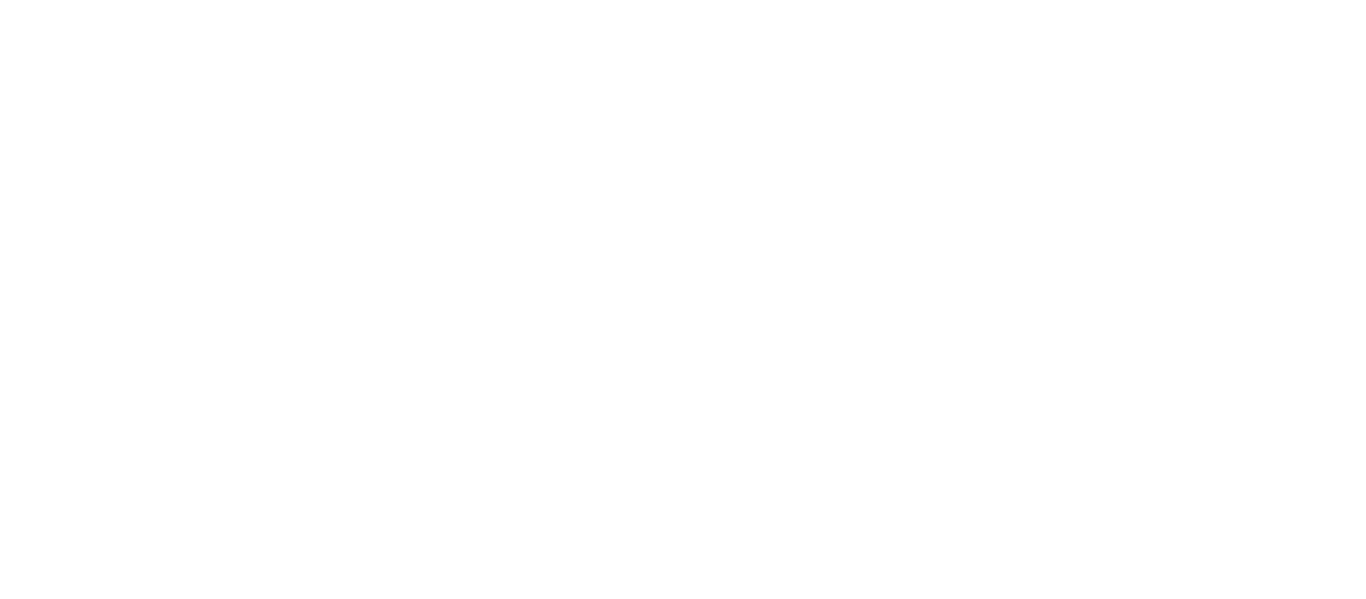 scroll, scrollTop: 0, scrollLeft: 0, axis: both 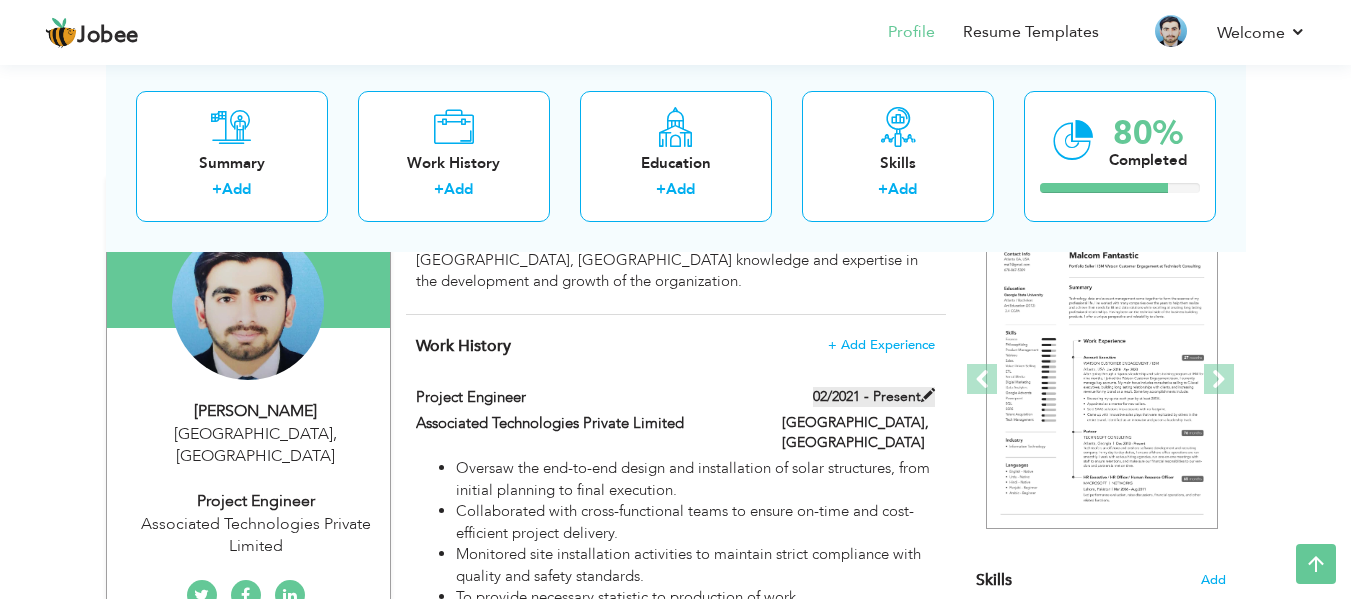 click at bounding box center (928, 395) 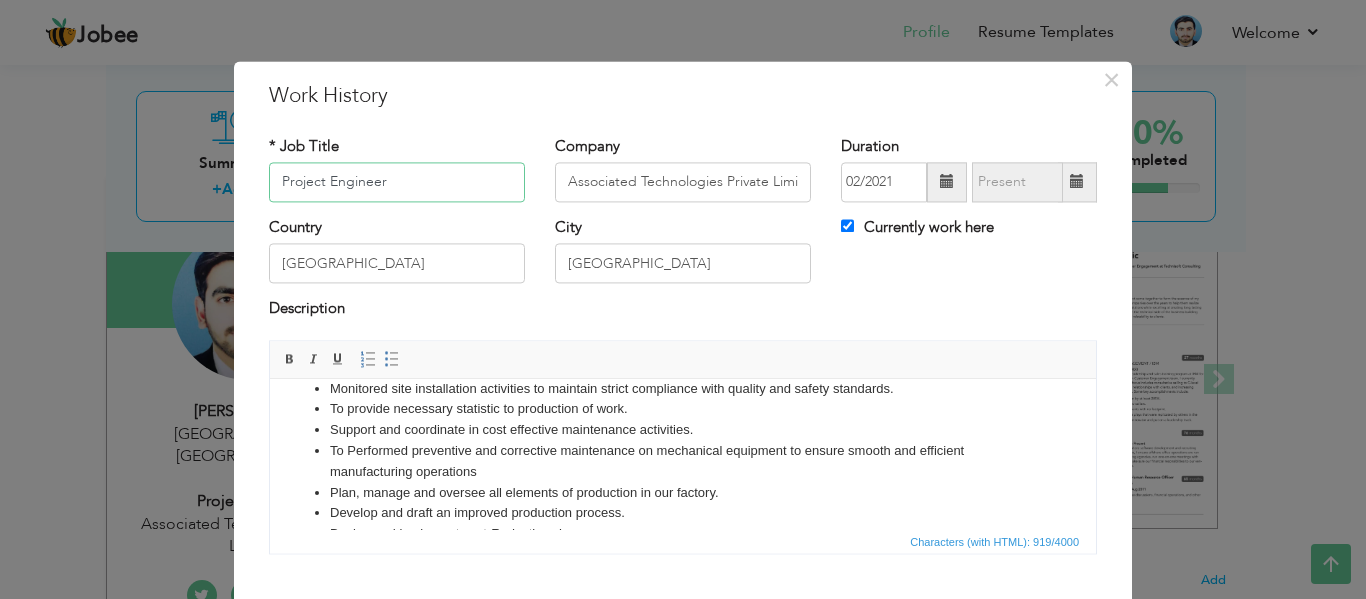 scroll, scrollTop: 140, scrollLeft: 0, axis: vertical 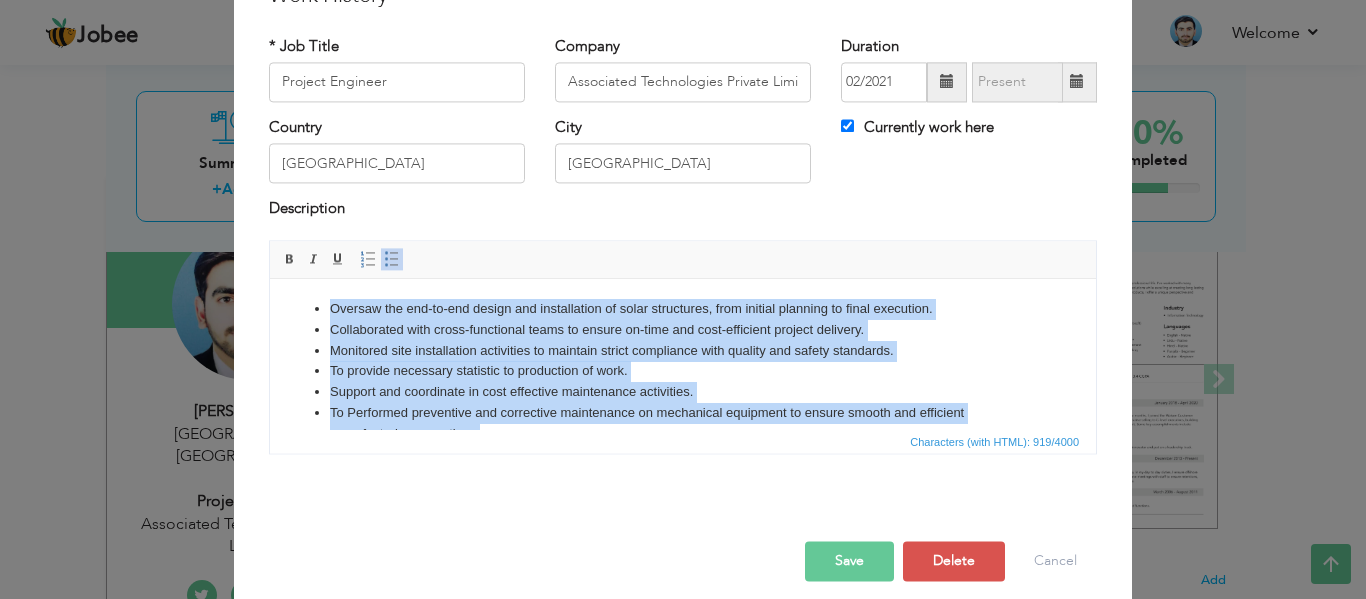 drag, startPoint x: 701, startPoint y: 402, endPoint x: 279, endPoint y: 280, distance: 439.28122 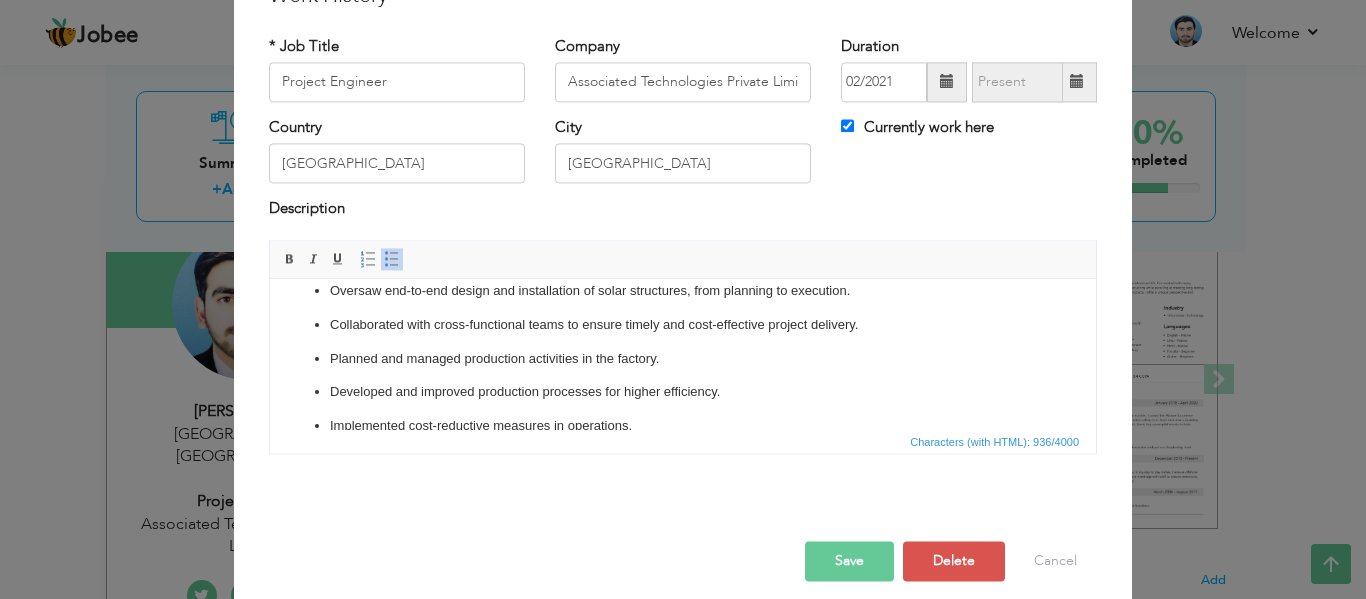 scroll, scrollTop: 0, scrollLeft: 0, axis: both 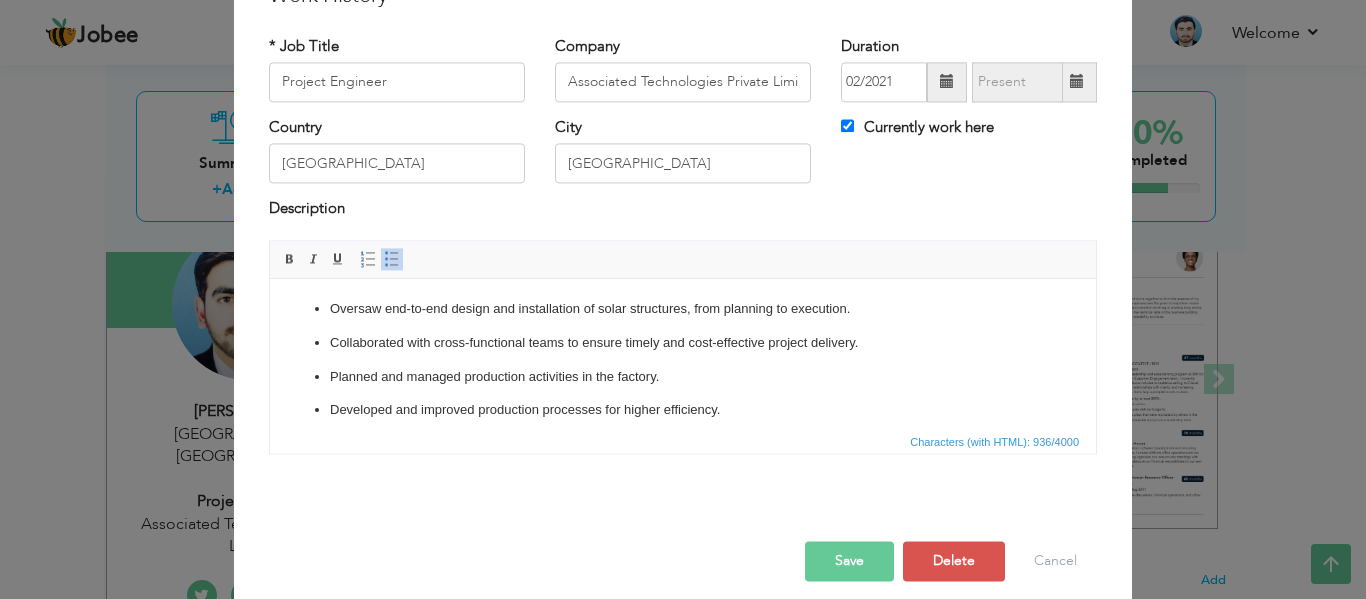 drag, startPoint x: 328, startPoint y: 302, endPoint x: 776, endPoint y: 233, distance: 453.28247 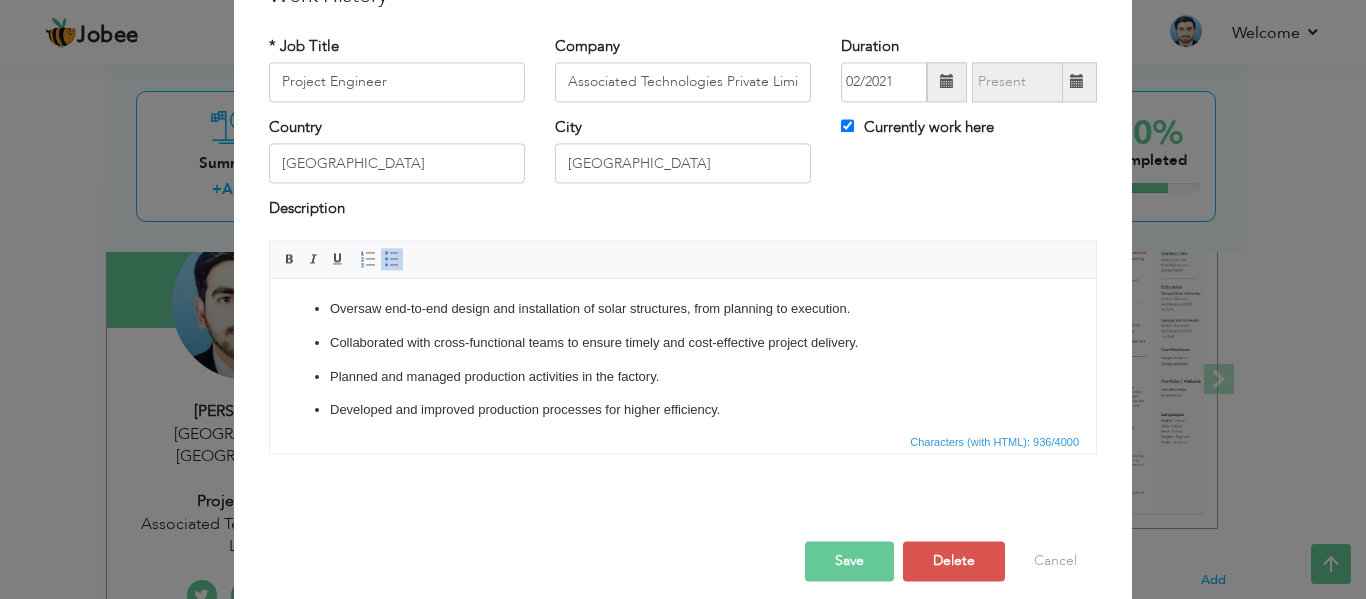 click on "Collaborated with cross-functional teams to ensure timely and cost-effective project delivery." at bounding box center [683, 343] 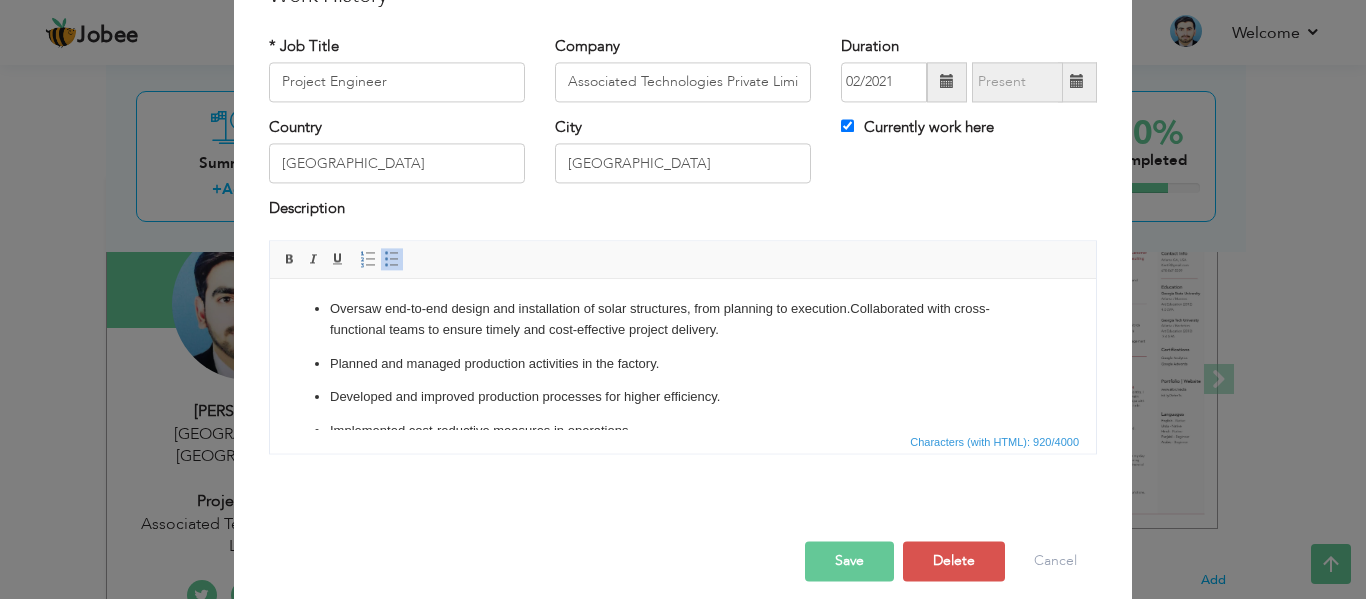 type 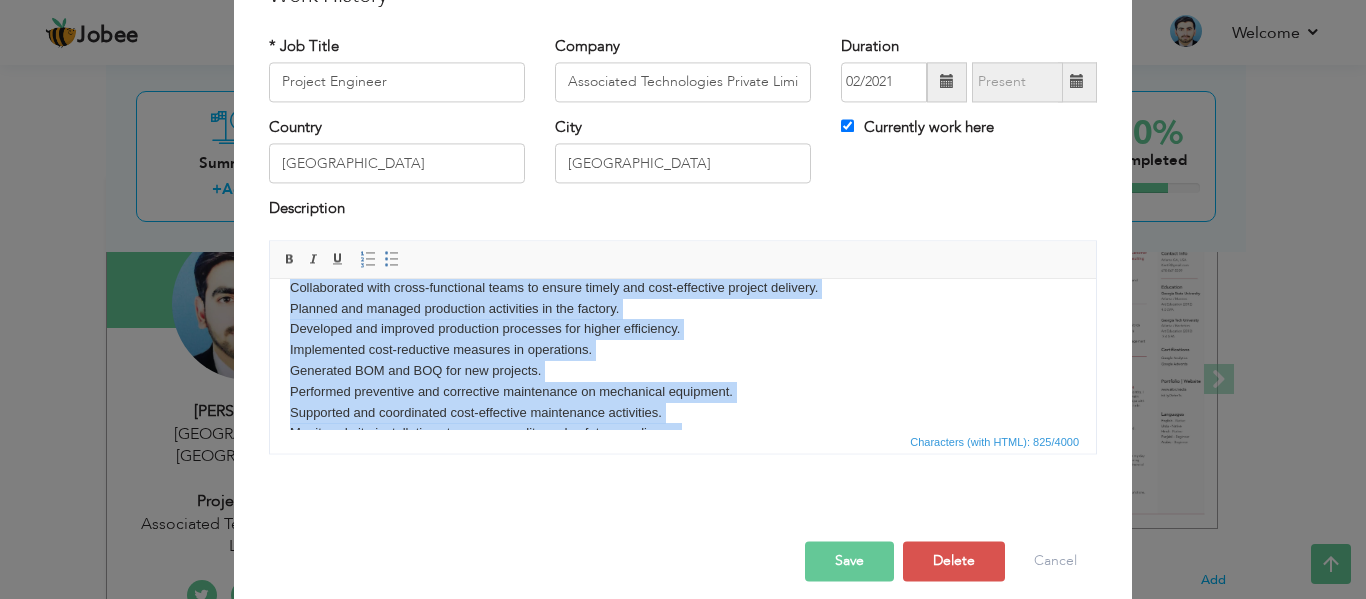 scroll, scrollTop: 22, scrollLeft: 0, axis: vertical 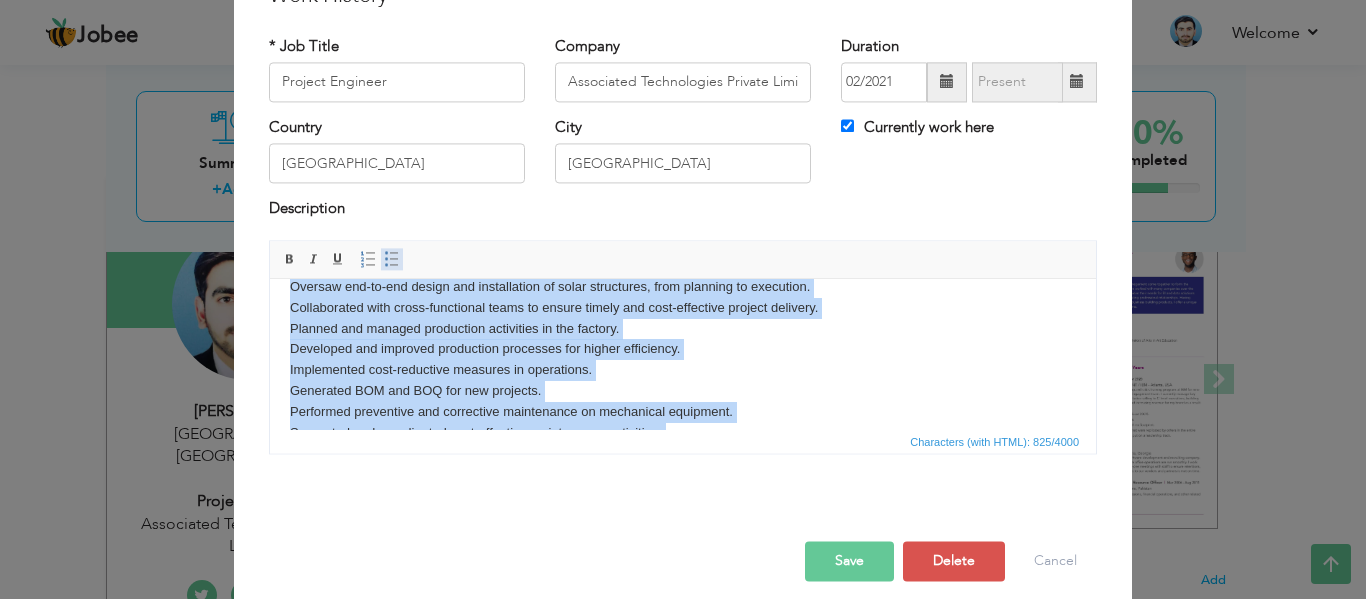 click at bounding box center [392, 259] 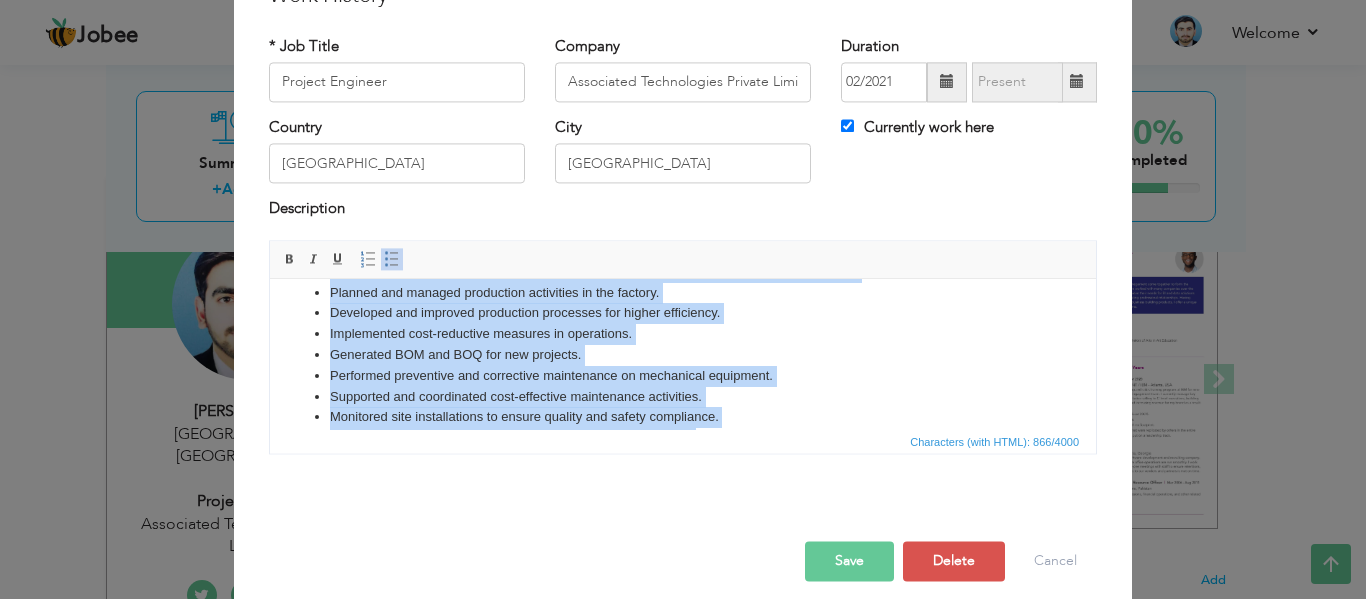 scroll, scrollTop: 0, scrollLeft: 0, axis: both 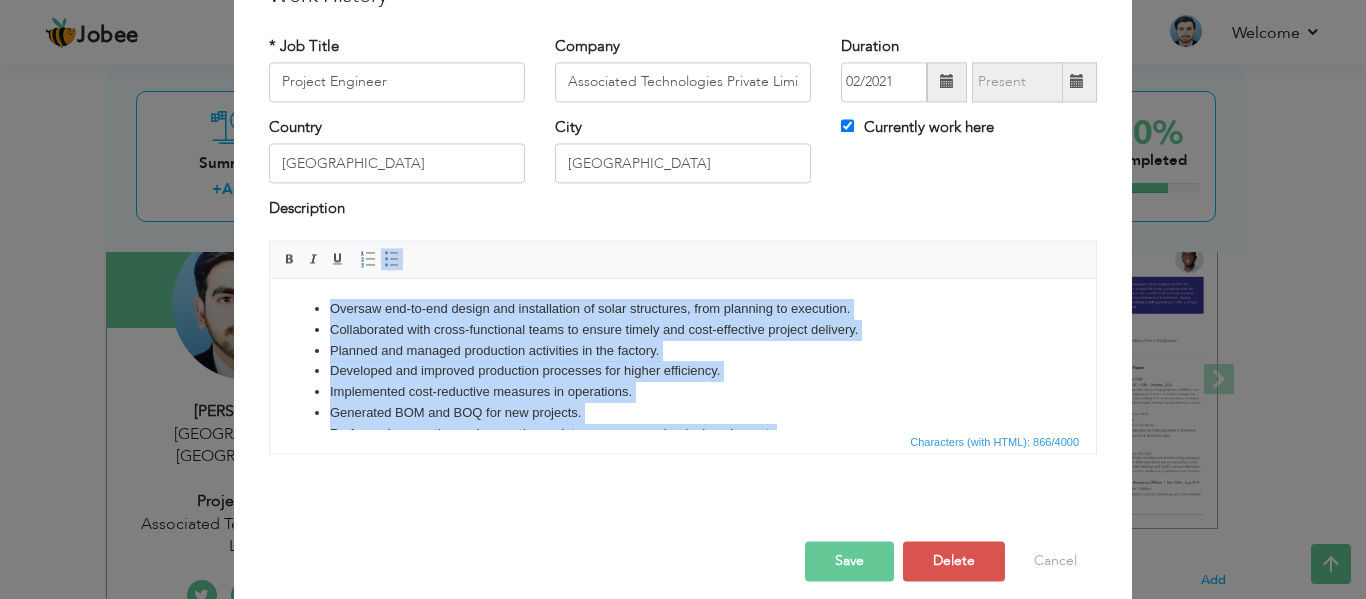 click at bounding box center (392, 259) 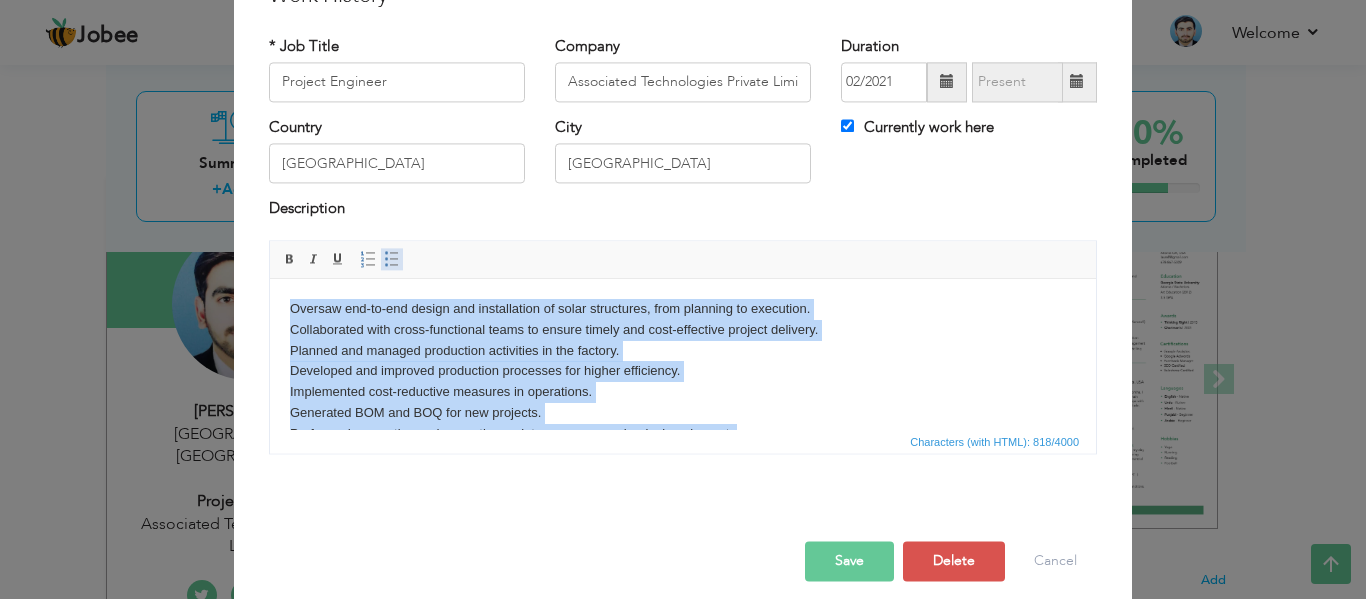 click at bounding box center [392, 259] 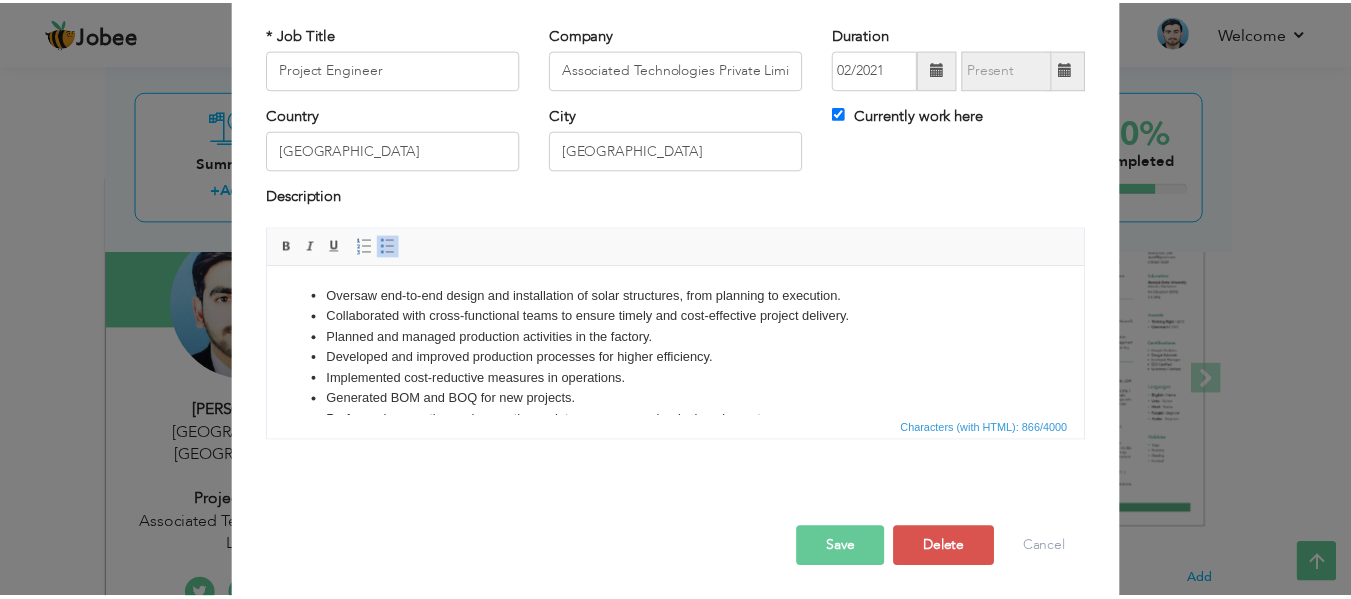 scroll, scrollTop: 117, scrollLeft: 0, axis: vertical 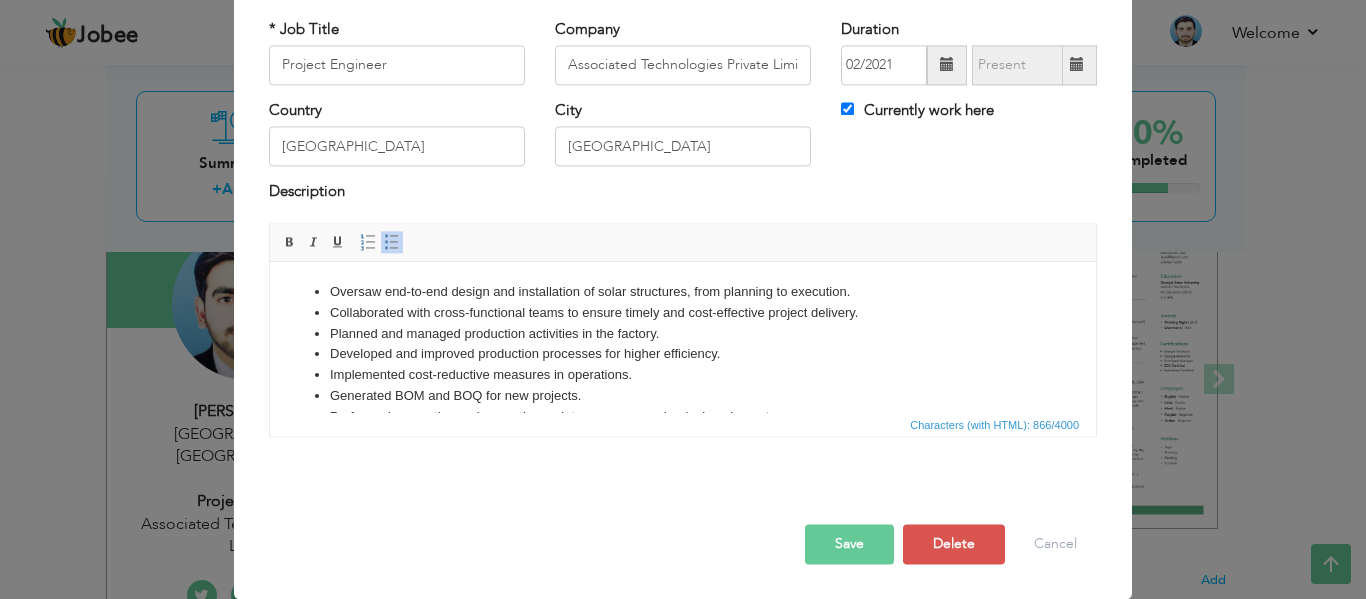 click on "Save" at bounding box center (849, 544) 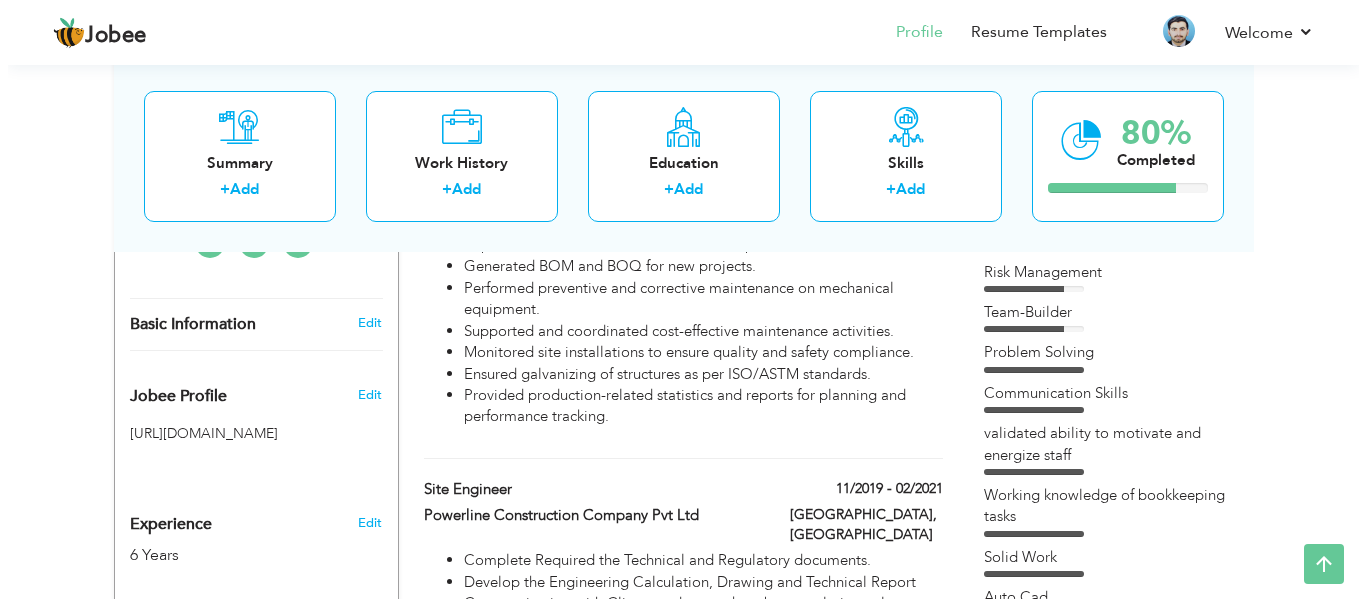 scroll, scrollTop: 600, scrollLeft: 0, axis: vertical 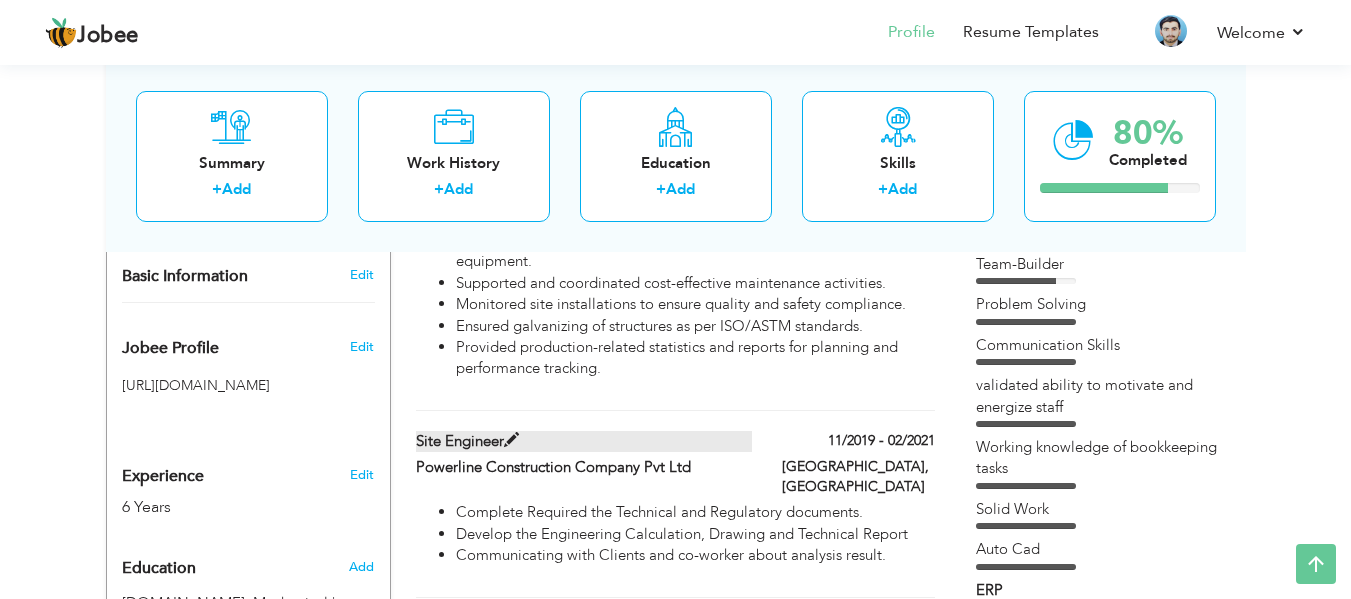 drag, startPoint x: 416, startPoint y: 408, endPoint x: 493, endPoint y: 399, distance: 77.52419 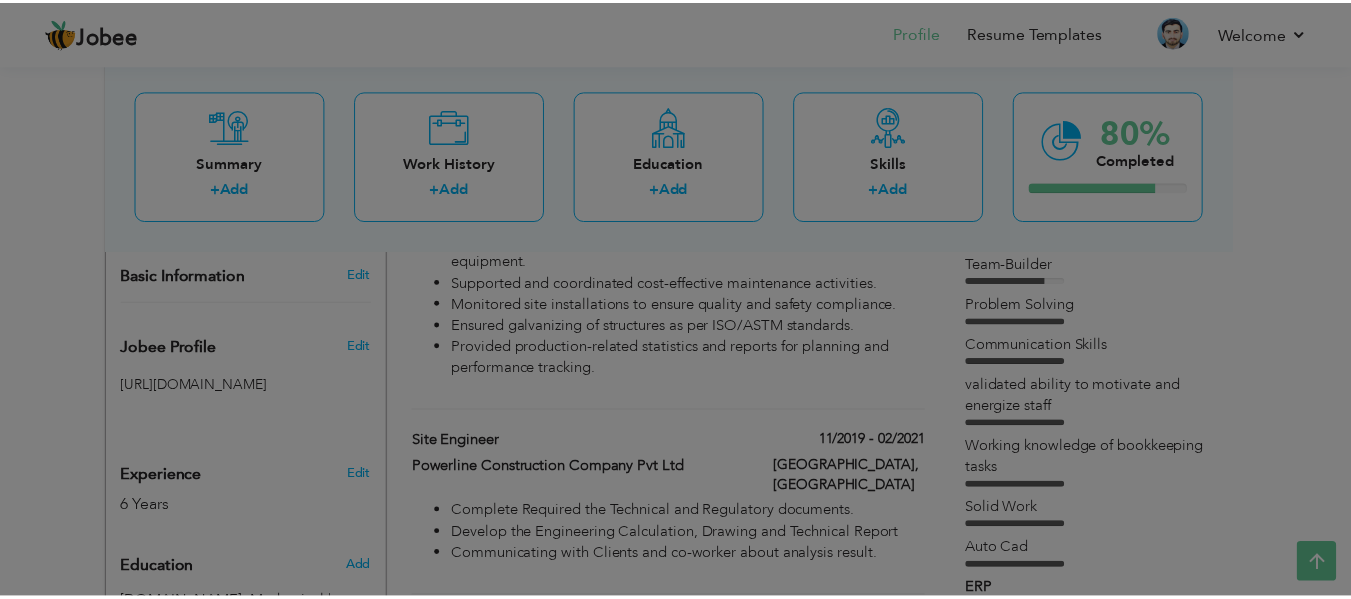 scroll, scrollTop: 0, scrollLeft: 0, axis: both 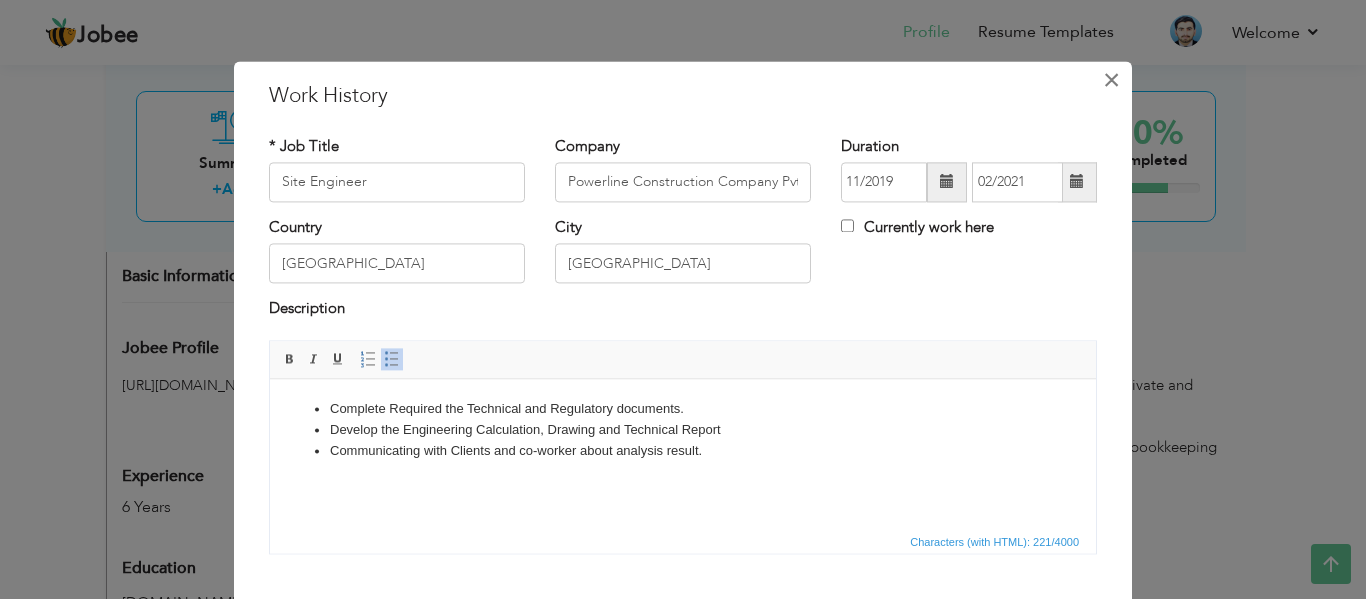 click on "×" at bounding box center (1111, 80) 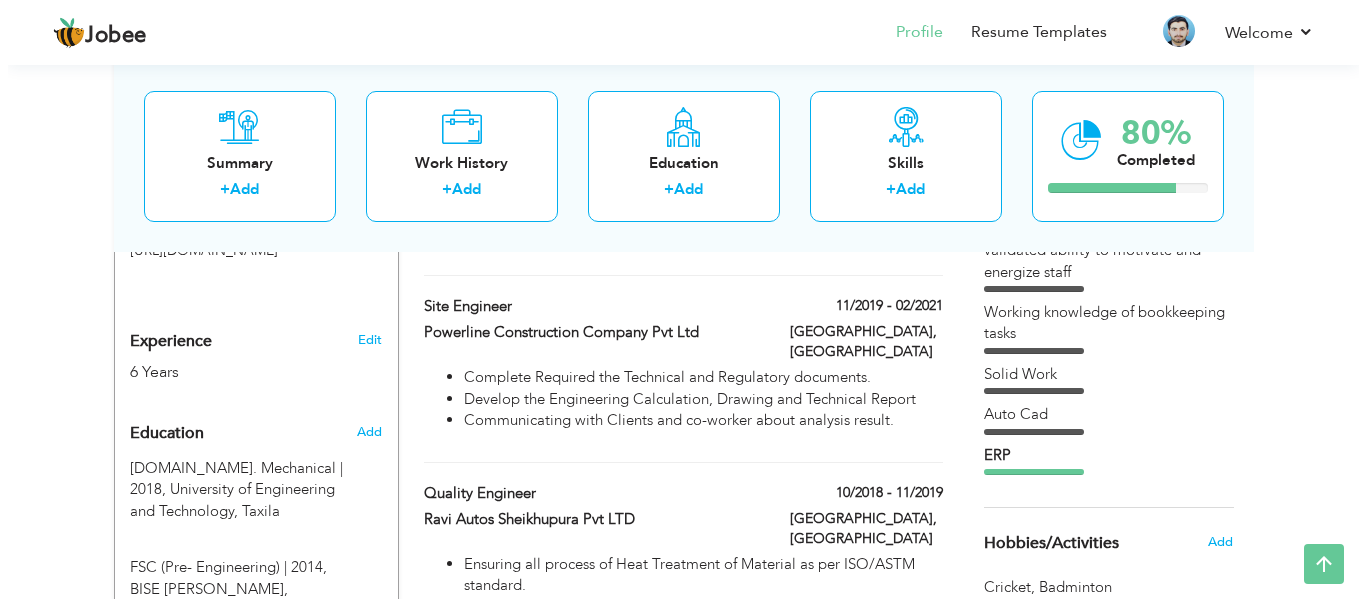 scroll, scrollTop: 700, scrollLeft: 0, axis: vertical 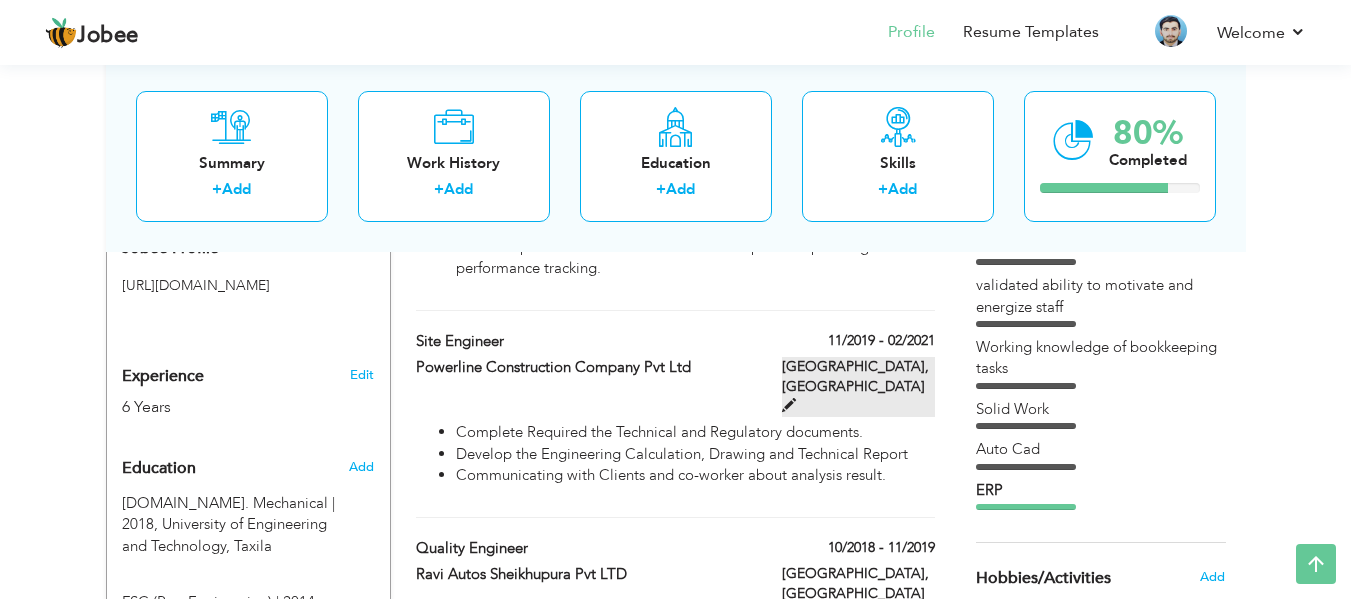 click at bounding box center [789, 405] 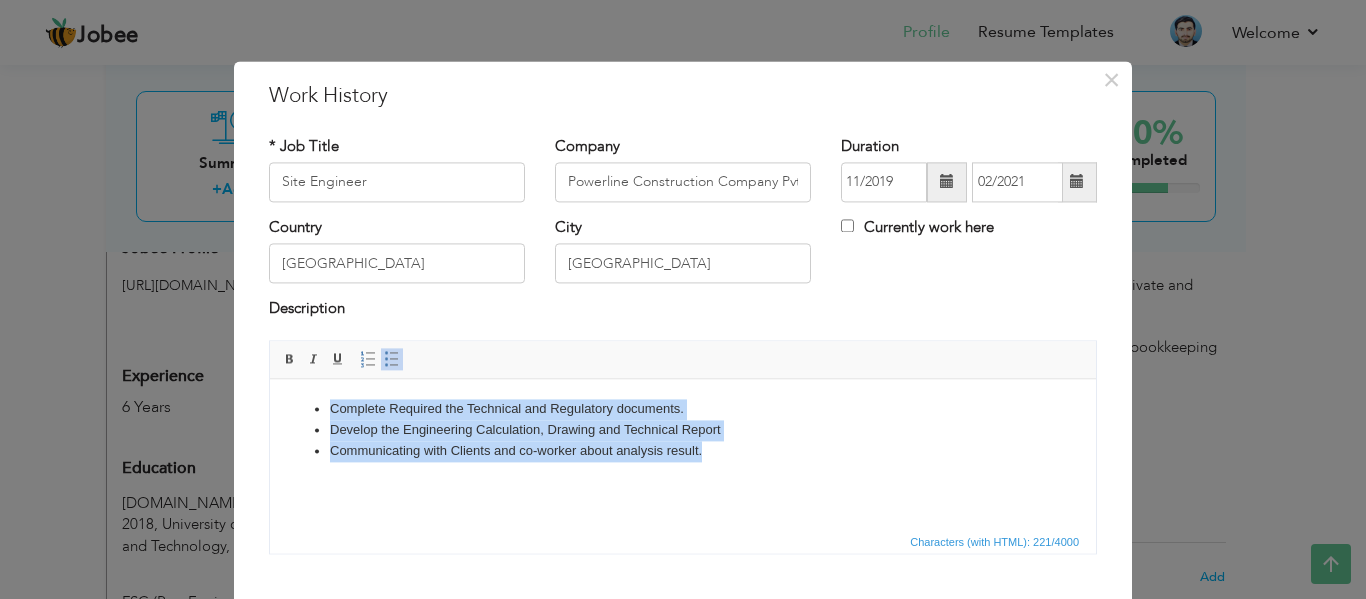 drag, startPoint x: 703, startPoint y: 455, endPoint x: 310, endPoint y: 406, distance: 396.04294 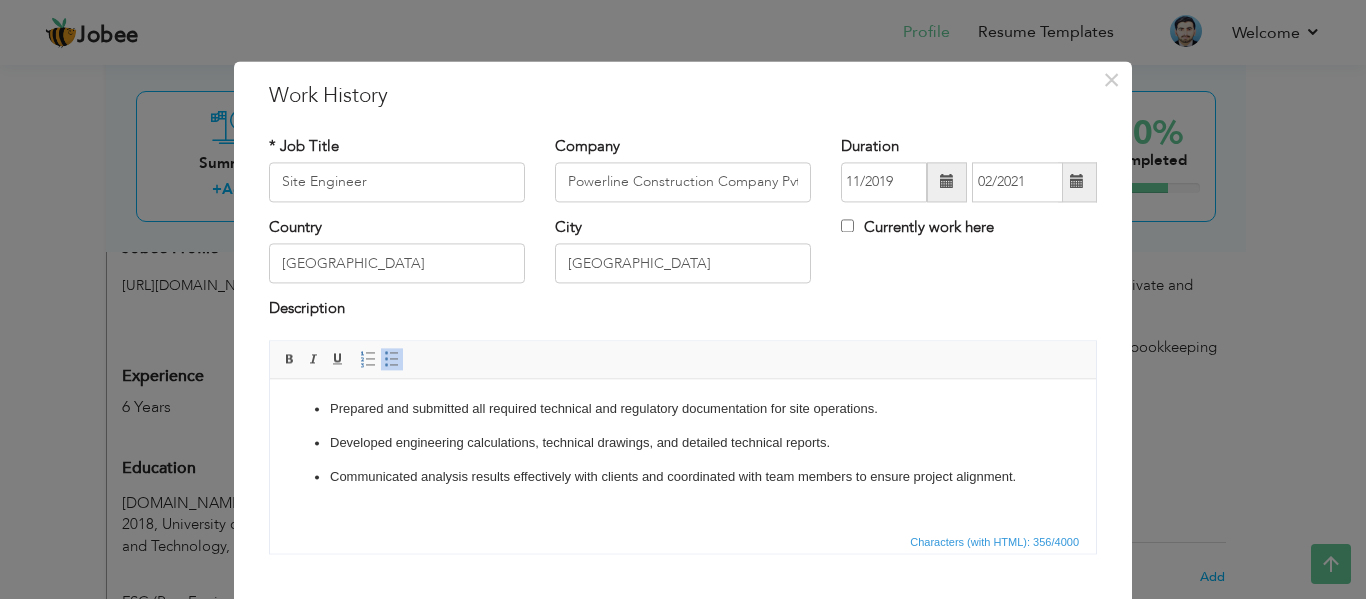 click on "Communicated analysis results effectively with clients and coordinated with team members to ensure project alignment." at bounding box center (683, 477) 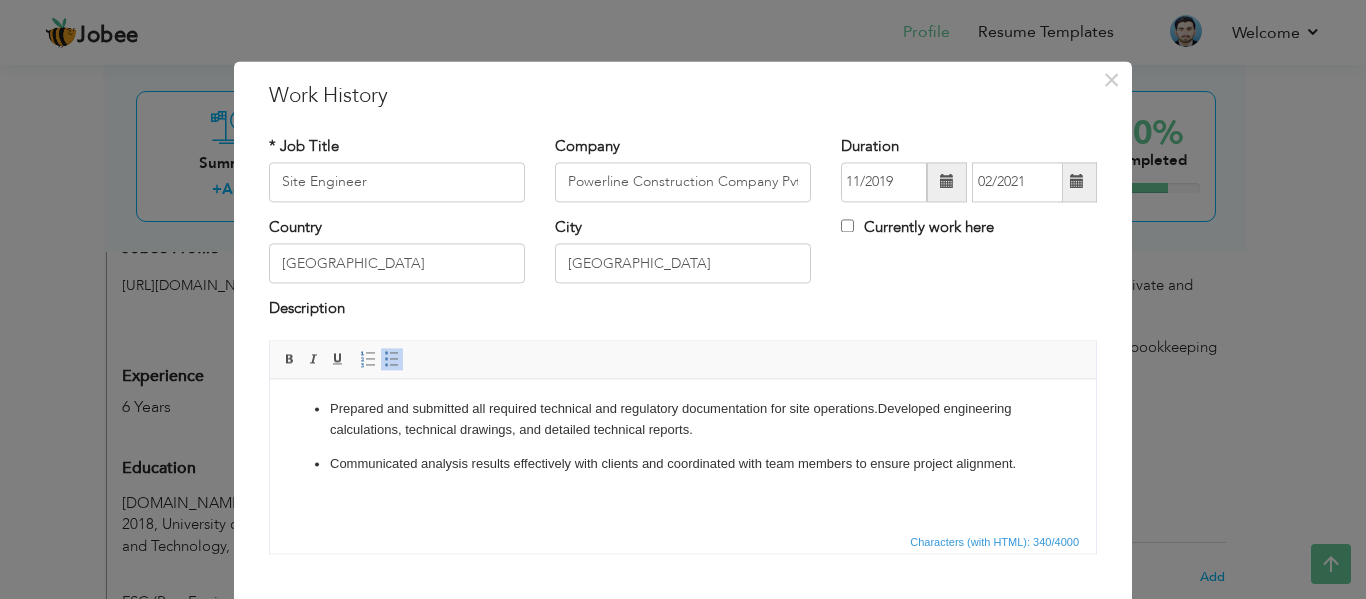 type 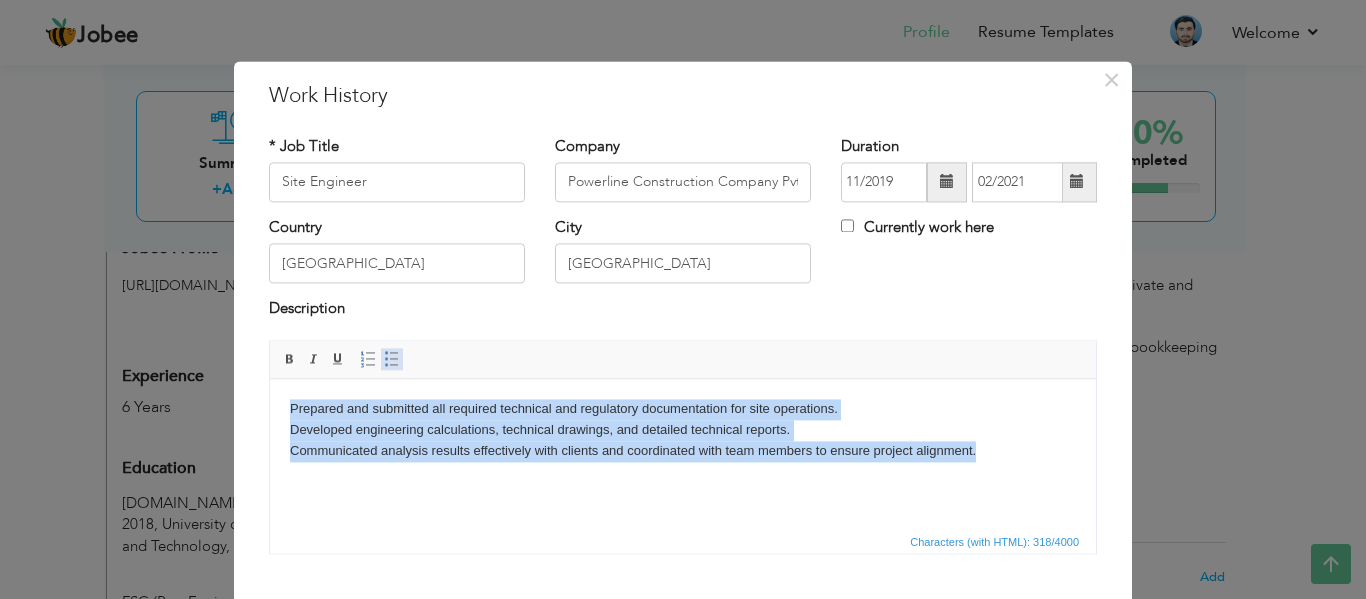 click on "Insert/Remove Bulleted List" at bounding box center (392, 359) 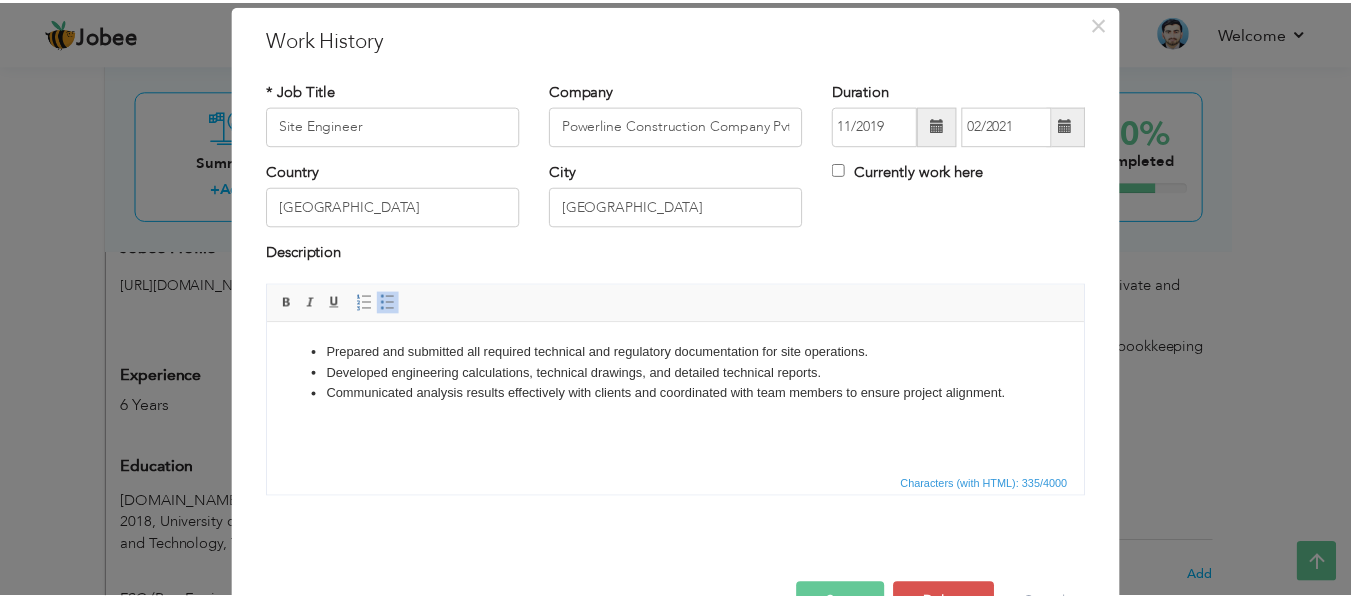 scroll, scrollTop: 117, scrollLeft: 0, axis: vertical 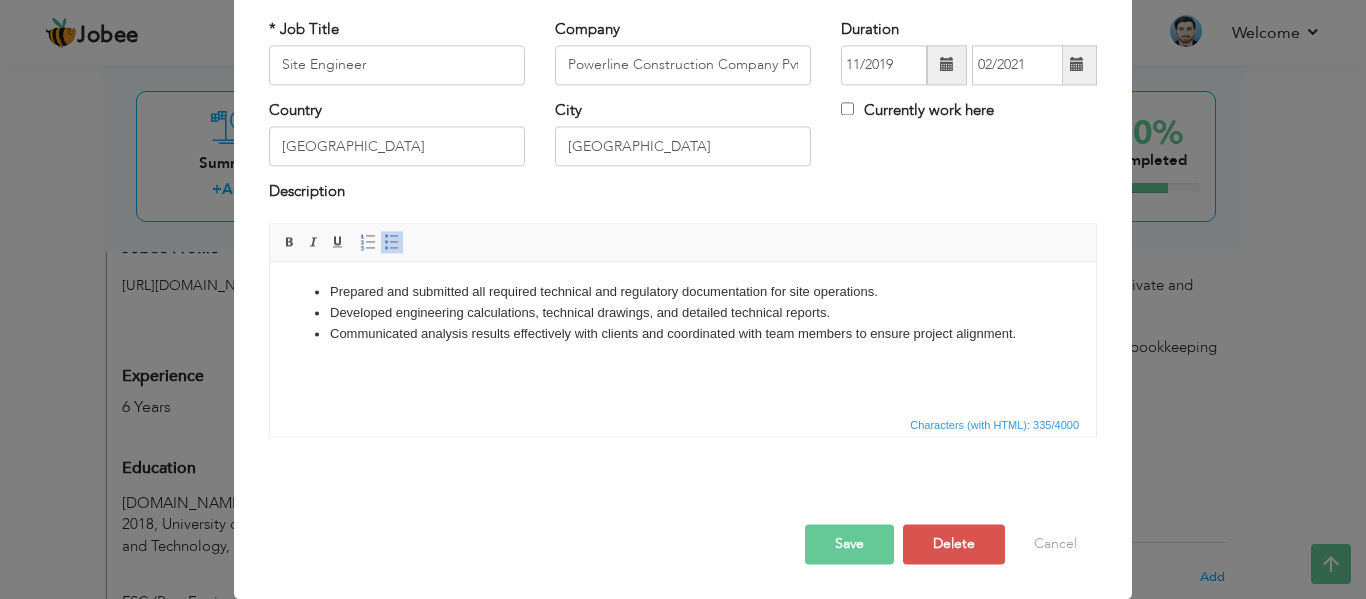 click on "Save" at bounding box center [849, 544] 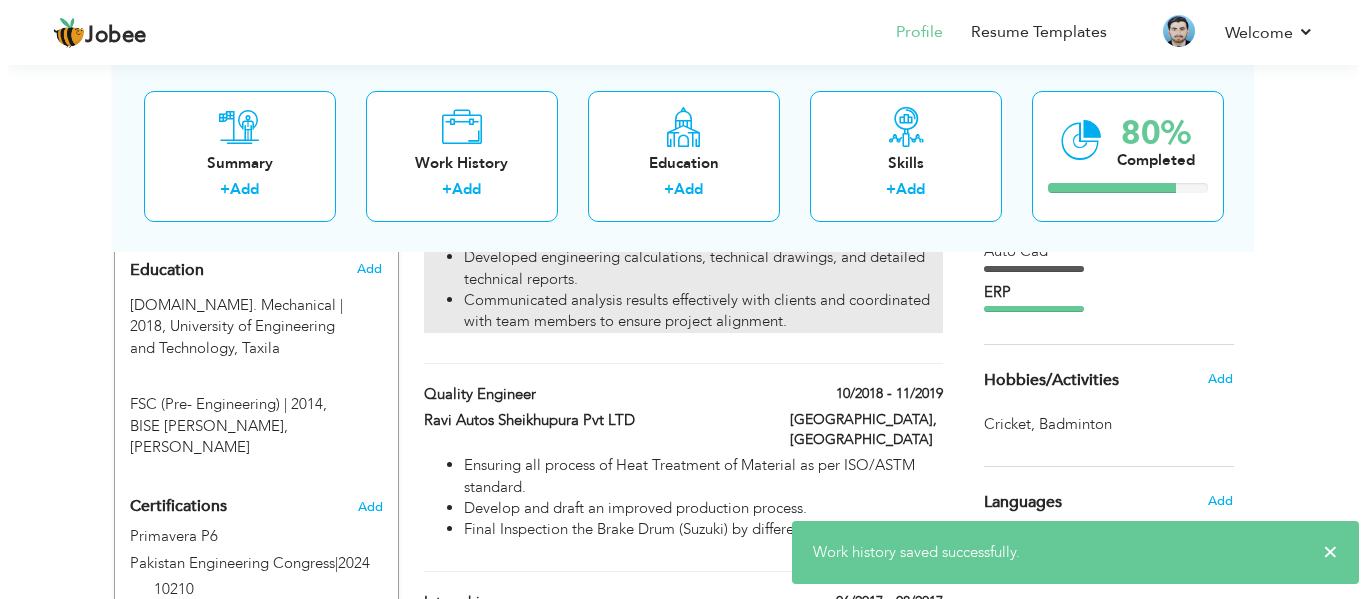 scroll, scrollTop: 900, scrollLeft: 0, axis: vertical 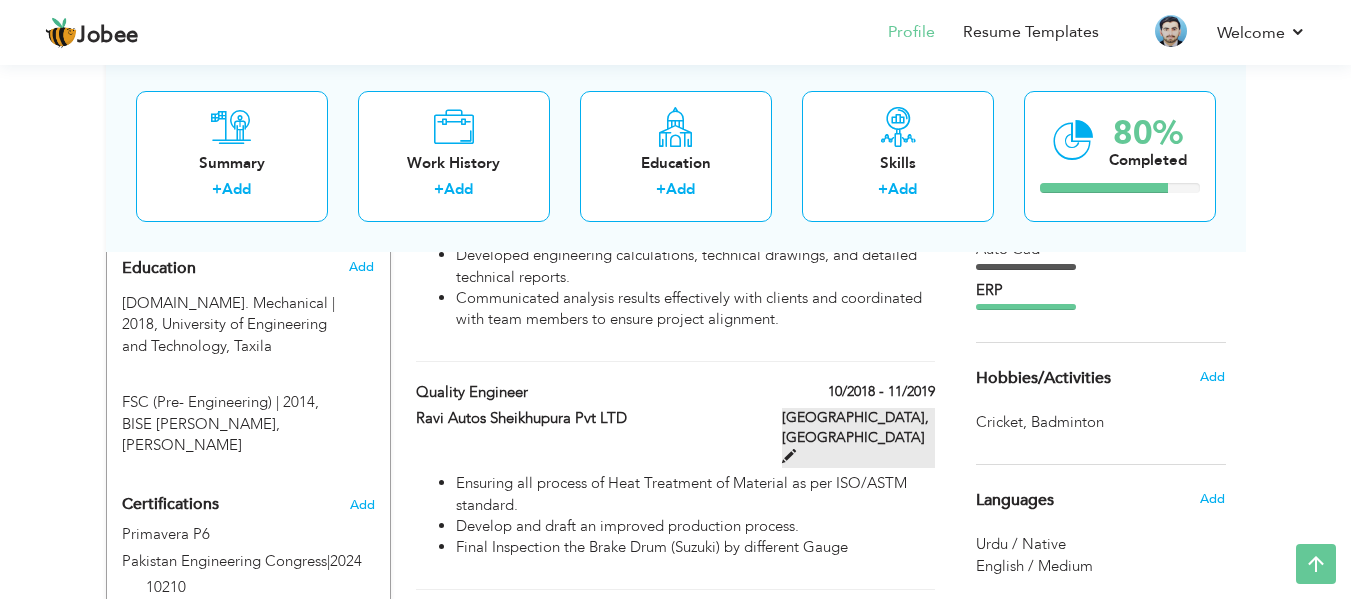 click at bounding box center [789, 456] 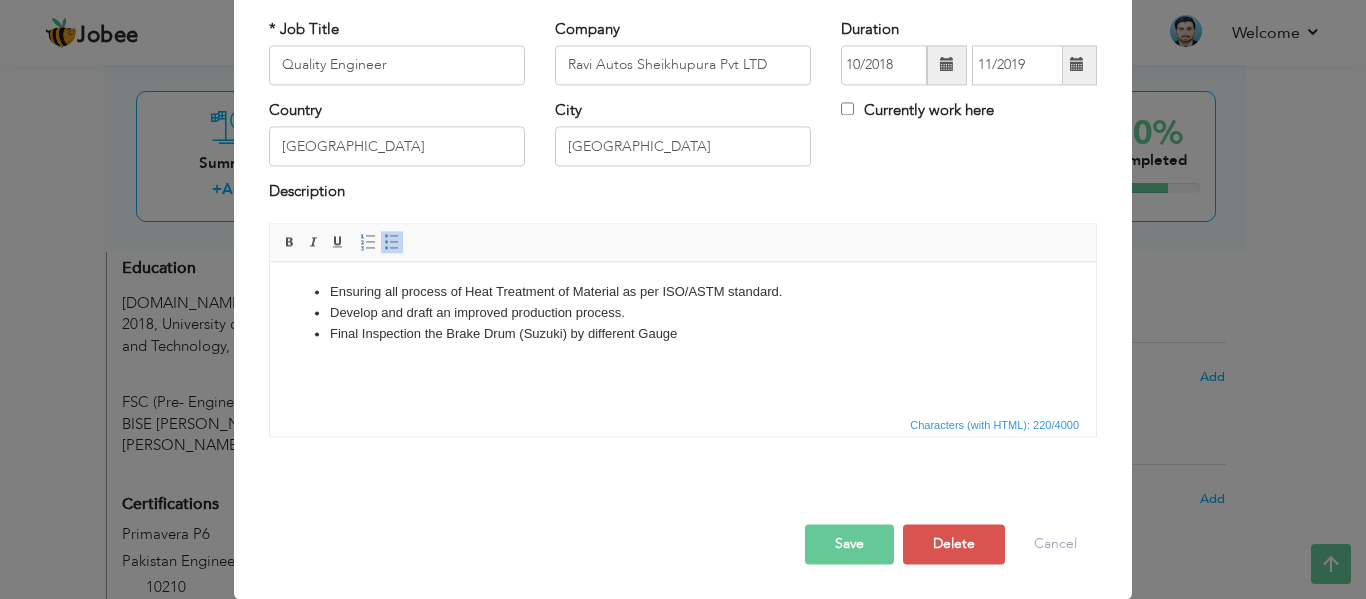 scroll, scrollTop: 0, scrollLeft: 0, axis: both 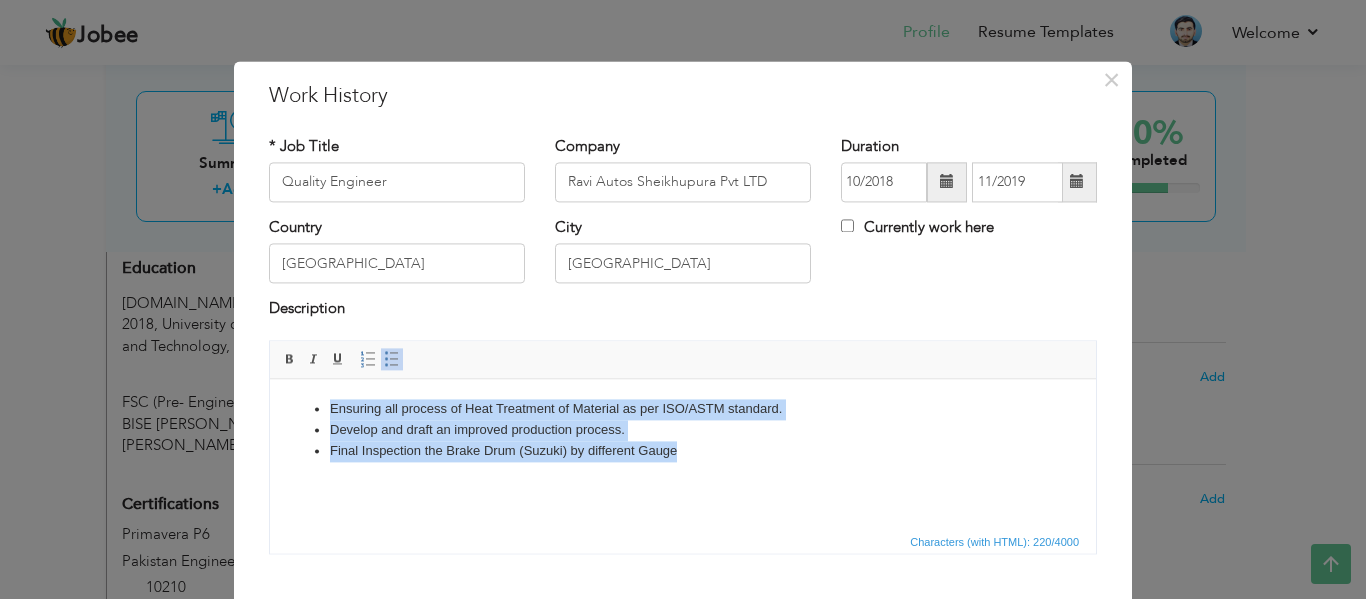 drag, startPoint x: 630, startPoint y: 450, endPoint x: 307, endPoint y: 408, distance: 325.7192 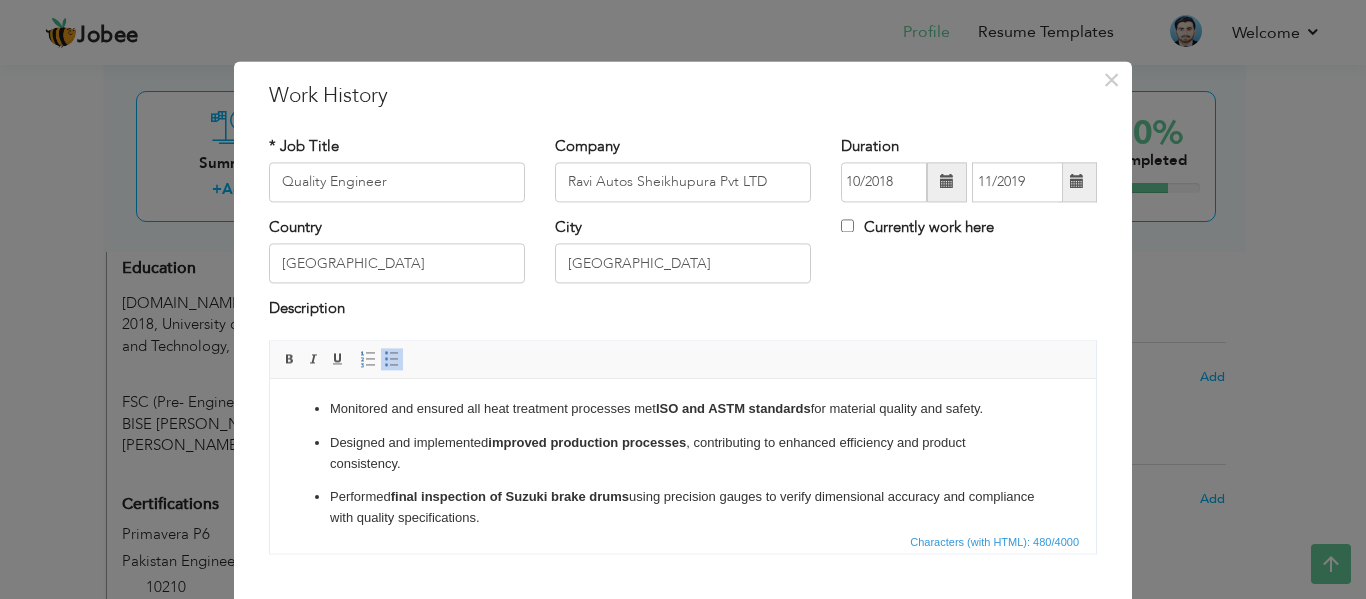 scroll, scrollTop: 2, scrollLeft: 0, axis: vertical 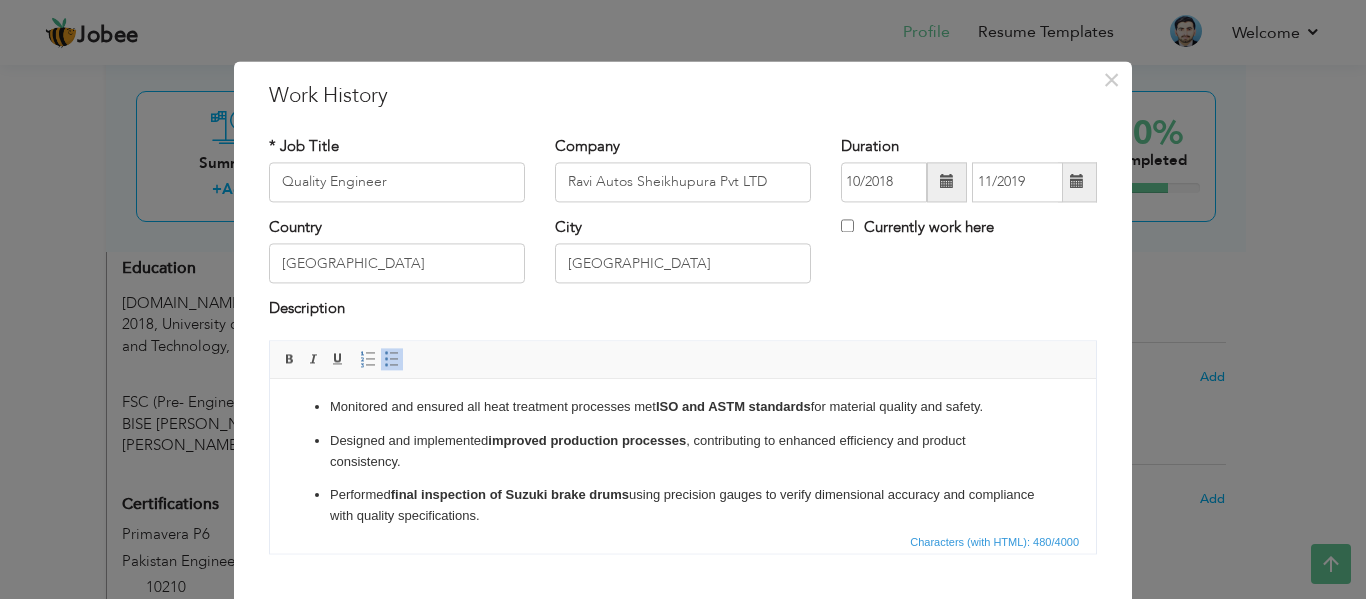drag, startPoint x: 562, startPoint y: 520, endPoint x: 323, endPoint y: 397, distance: 268.7936 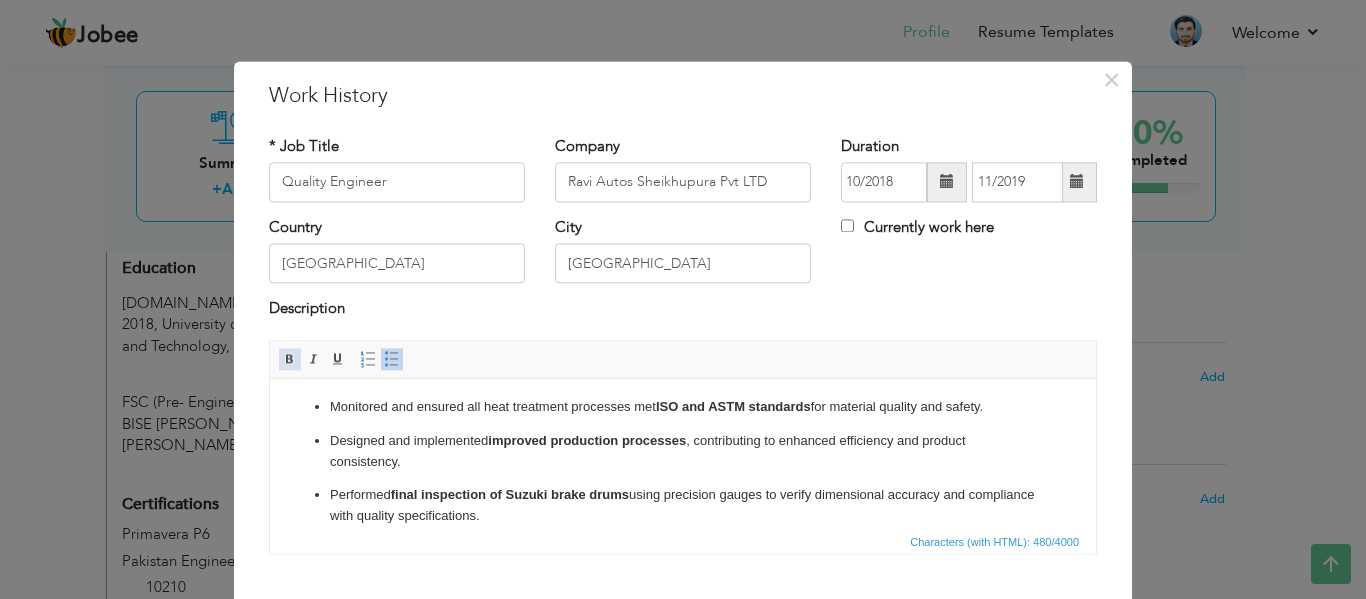 click at bounding box center [290, 359] 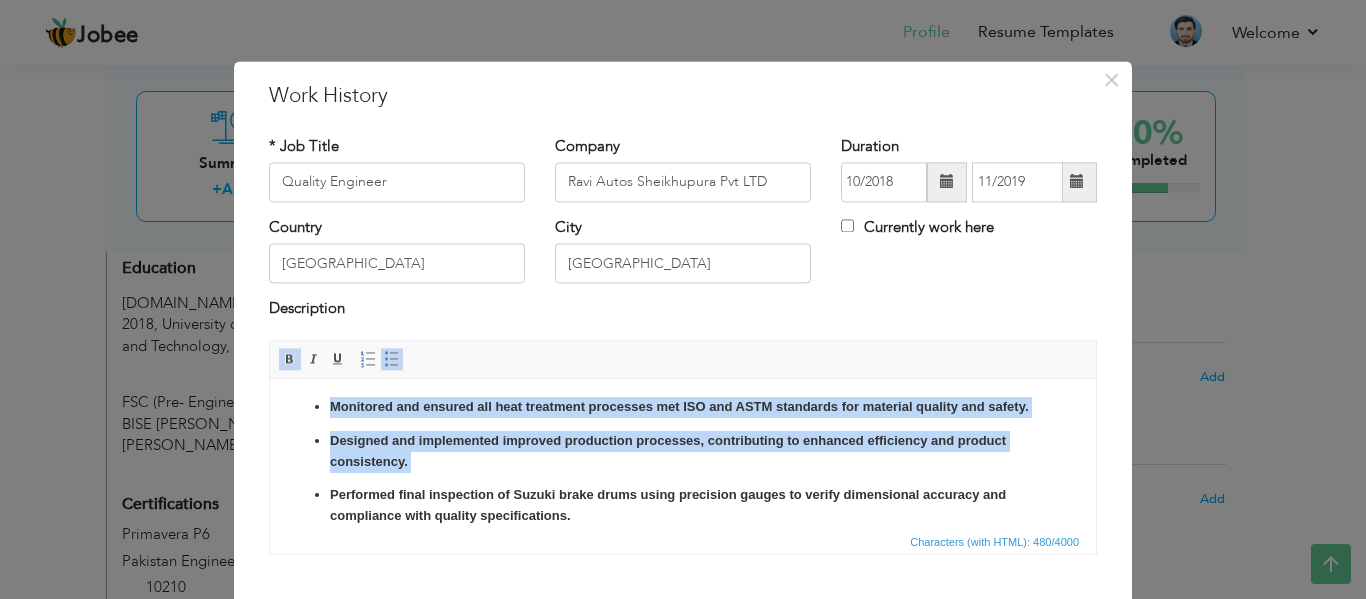 click at bounding box center [290, 359] 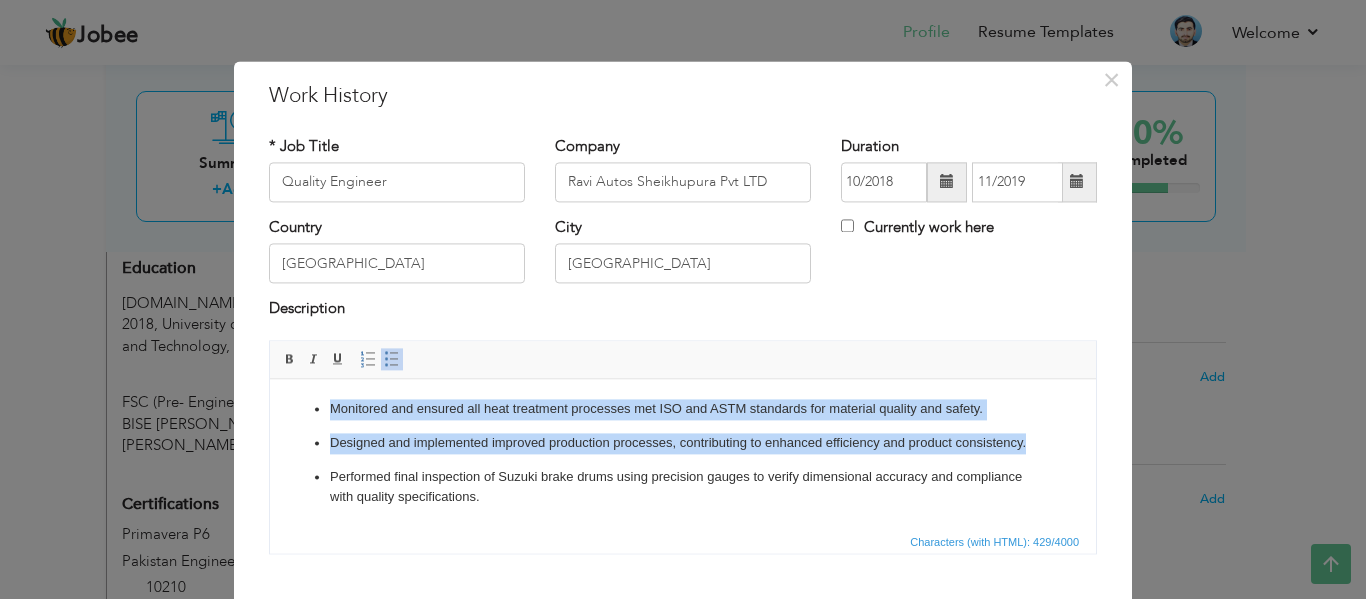 click on "Designed and implemented improved production processes, contributing to enhanced efficiency and product consistency." at bounding box center [683, 443] 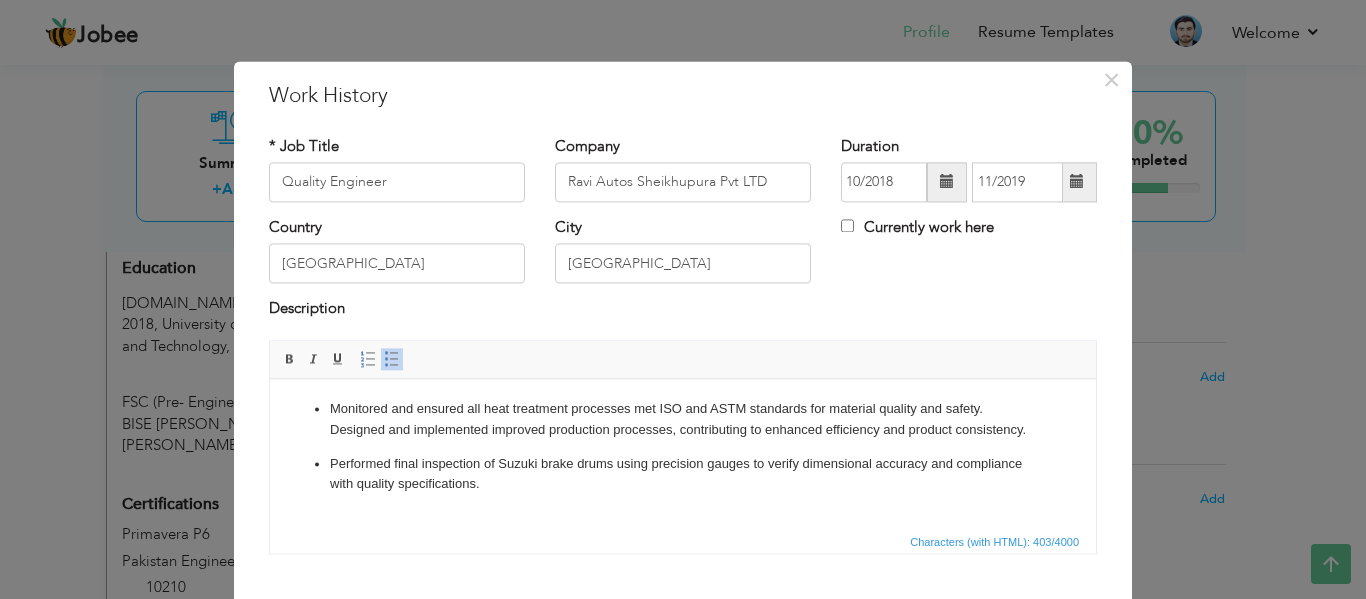 scroll, scrollTop: 0, scrollLeft: 0, axis: both 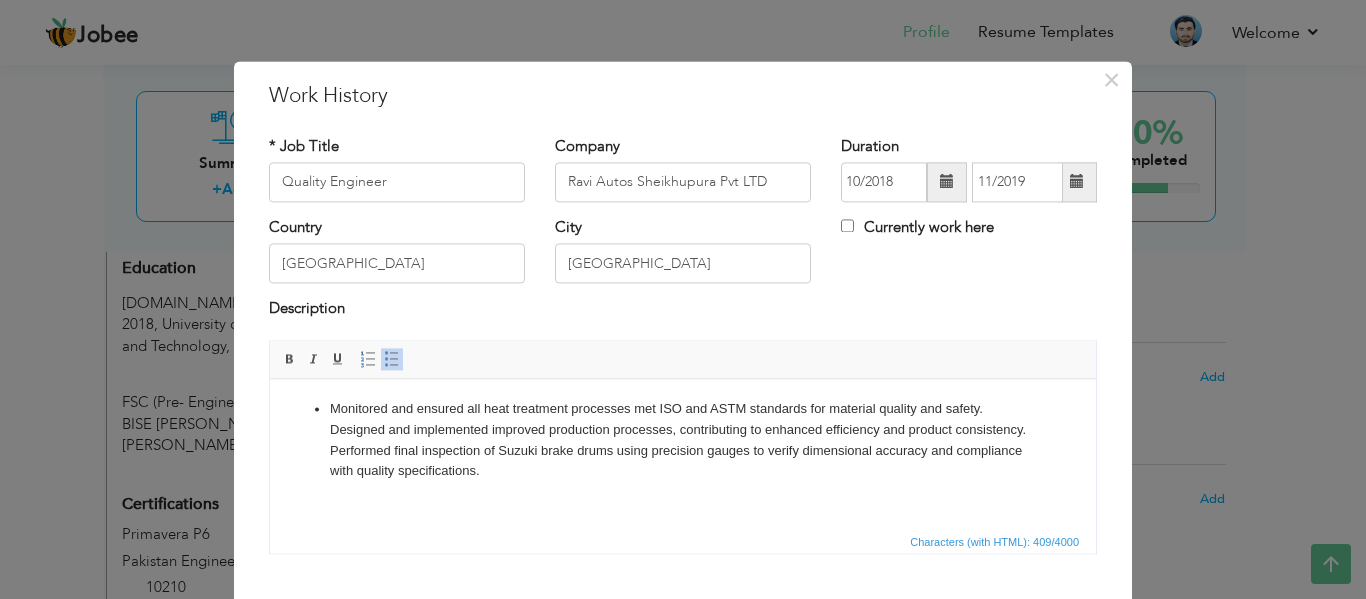 drag, startPoint x: 330, startPoint y: 400, endPoint x: 422, endPoint y: 434, distance: 98.0816 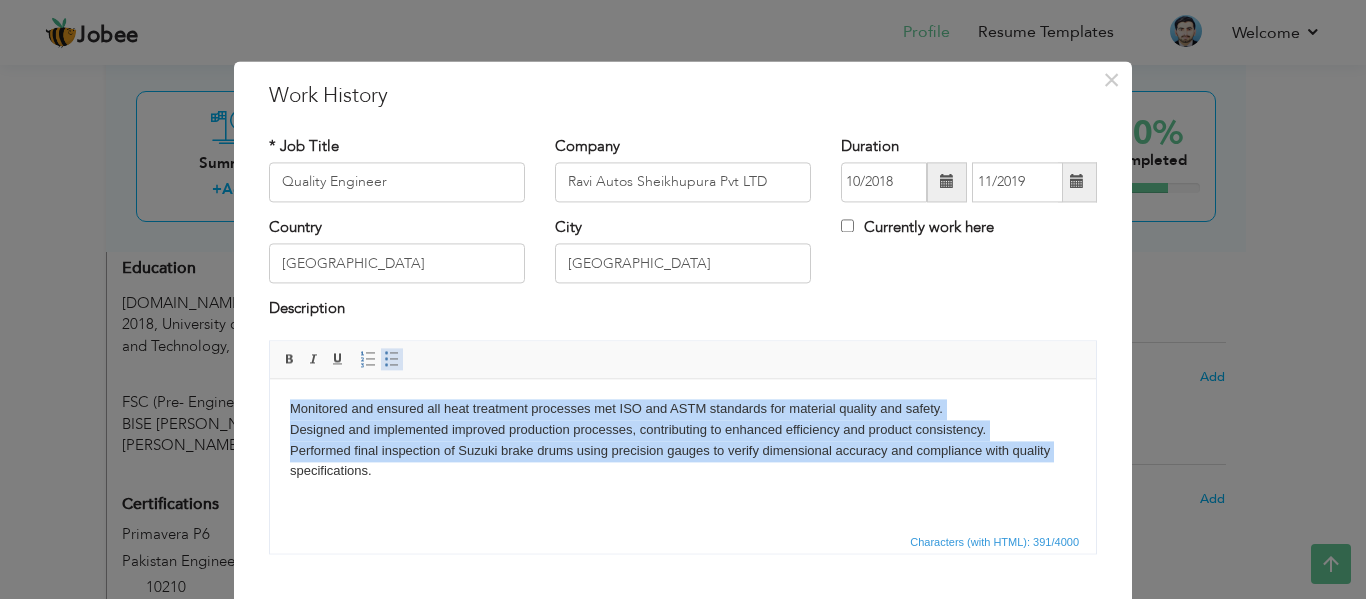 click on "Insert/Remove Bulleted List" at bounding box center [392, 359] 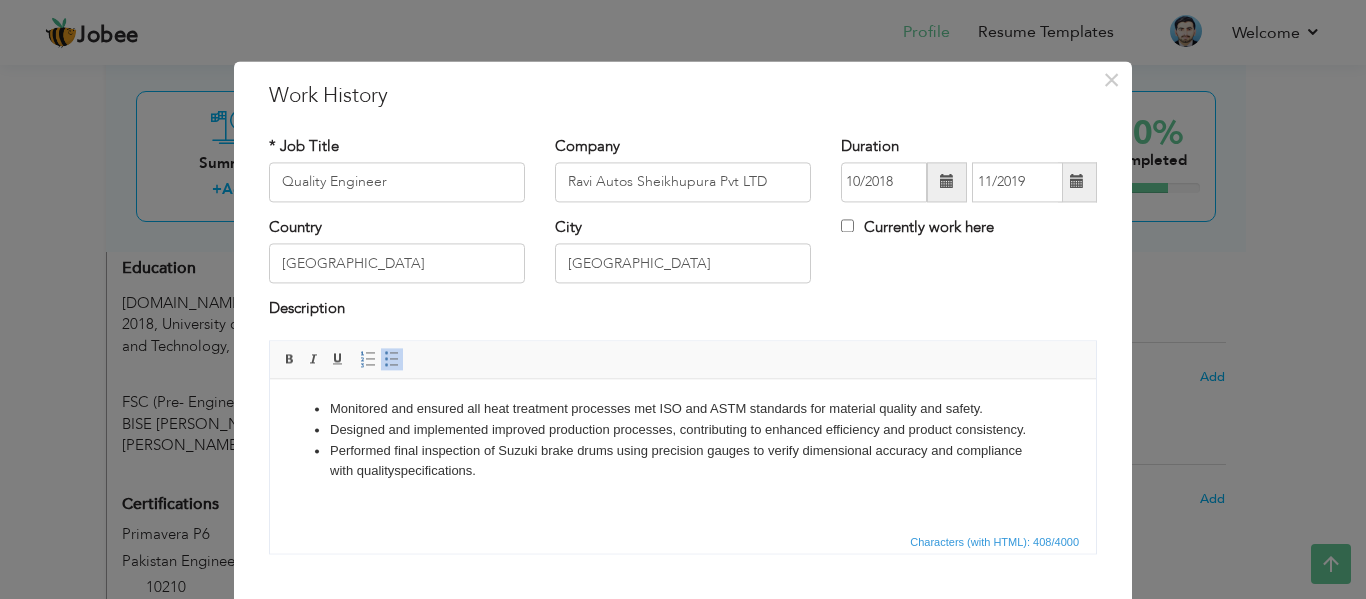 click on "Monitored and ensured all heat treatment processes met ISO and ASTM standards for material quality and safety. Designed and implemented improved production processes, contributing to enhanced efficiency and product consistency. ​​​​​​​ Performed final inspection of Suzuki brake drums using precision gauges to verify dimensional accuracy and compliance with quality  specifications." at bounding box center [683, 440] 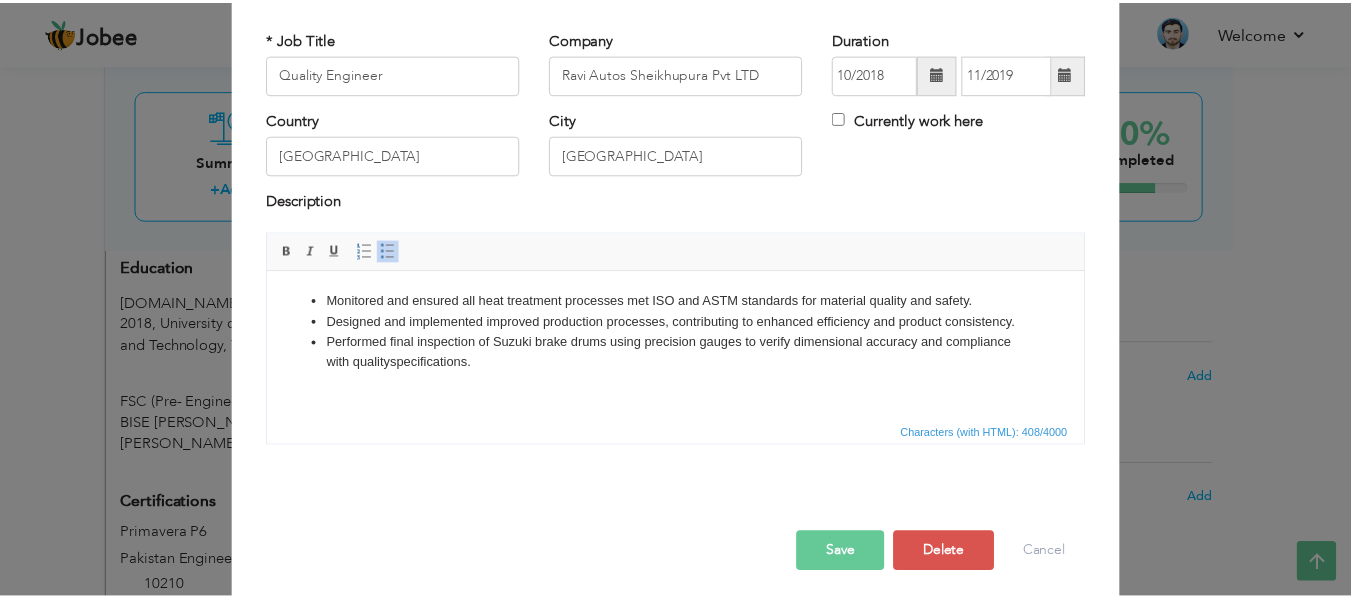 scroll, scrollTop: 117, scrollLeft: 0, axis: vertical 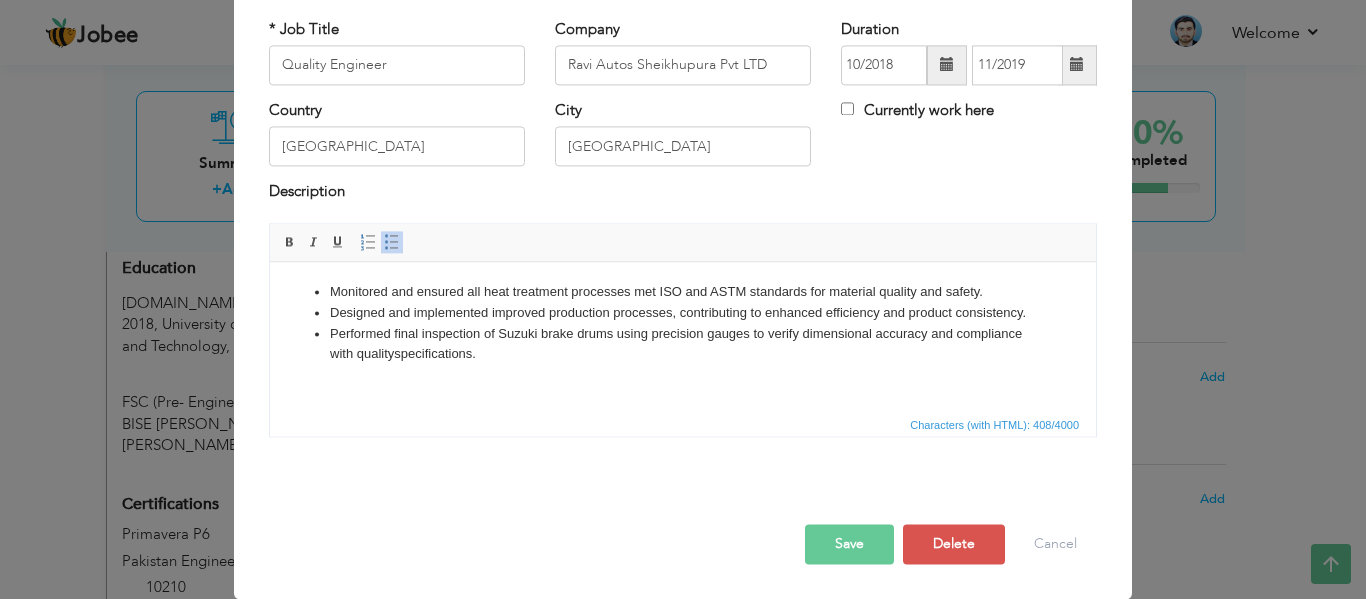 click on "Save" at bounding box center [849, 544] 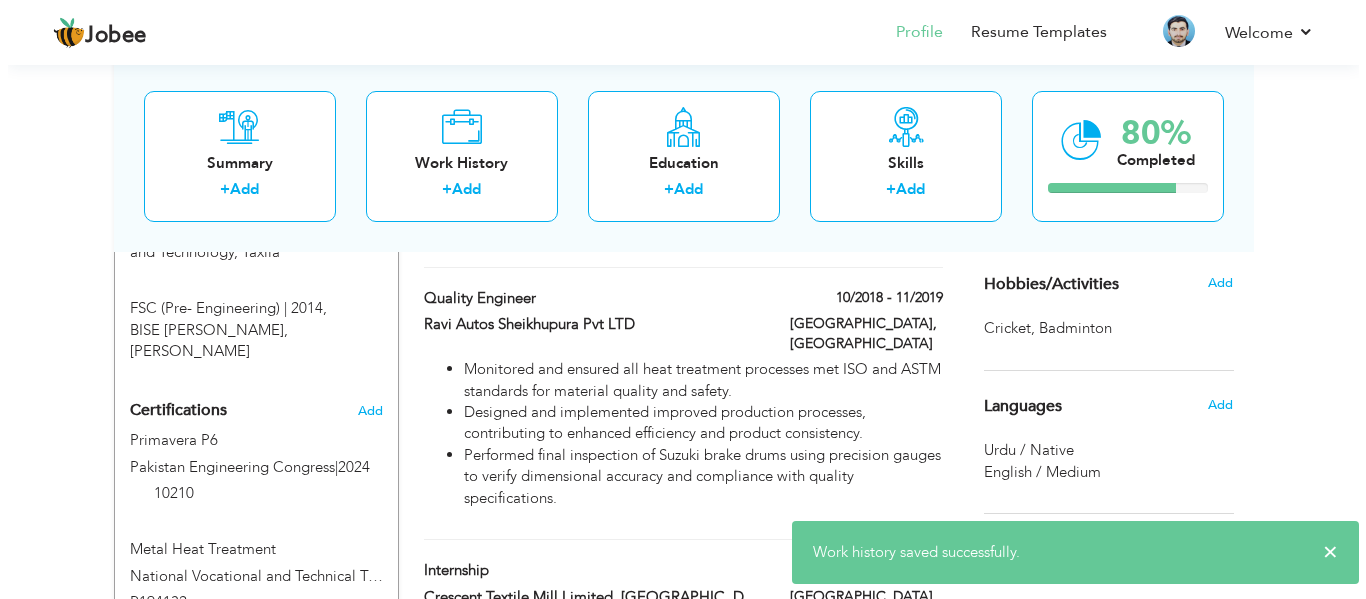 scroll, scrollTop: 1094, scrollLeft: 0, axis: vertical 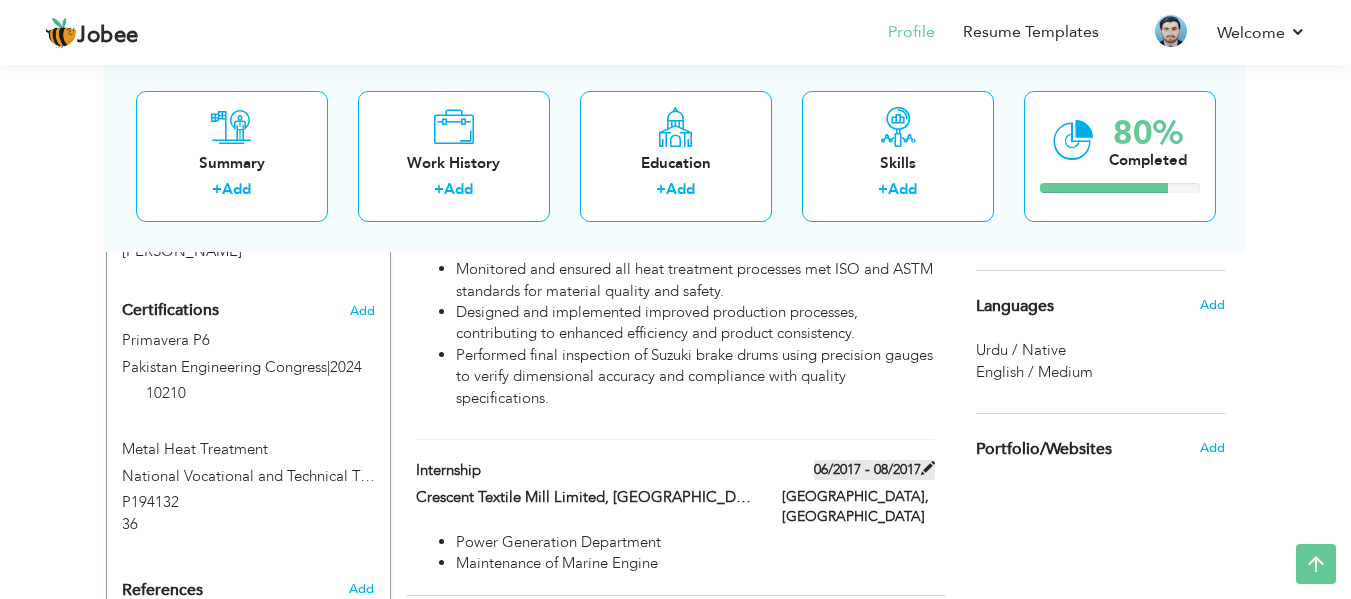click at bounding box center (928, 468) 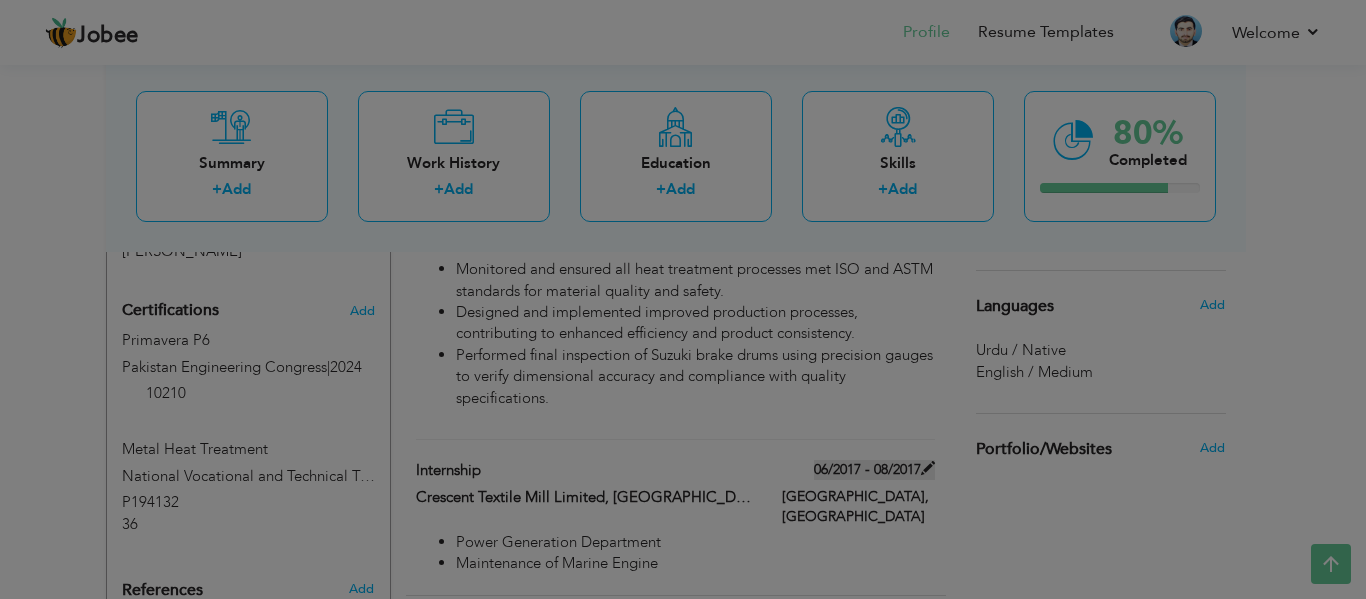 scroll, scrollTop: 0, scrollLeft: 0, axis: both 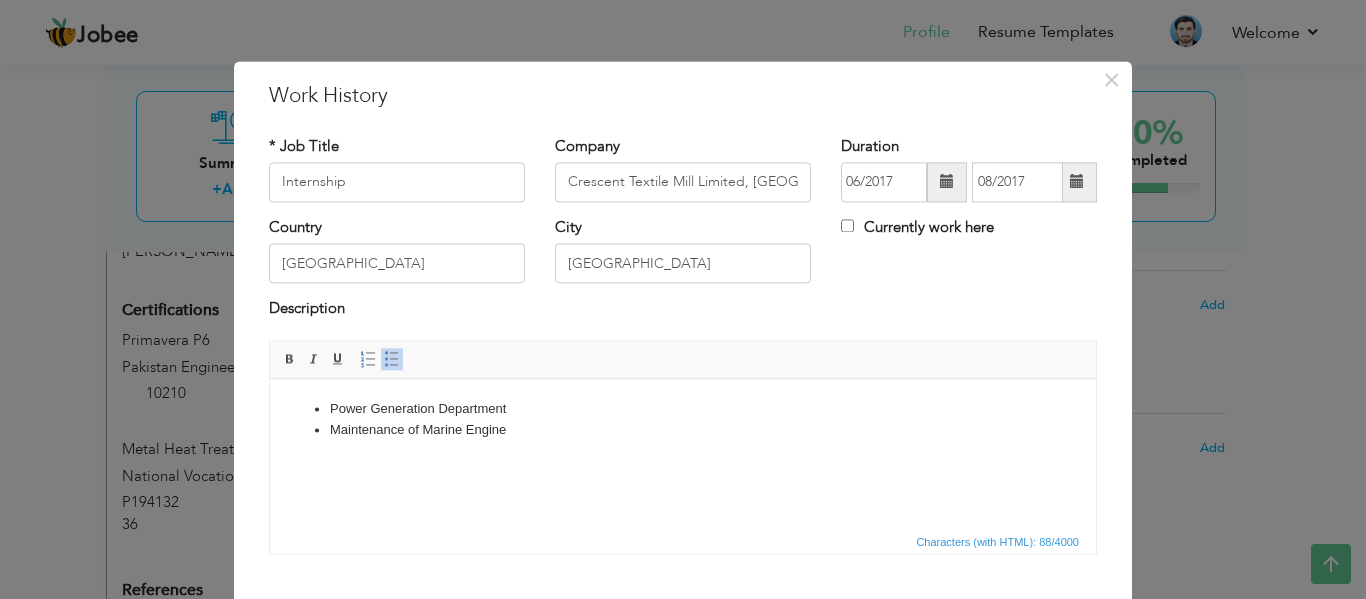 drag, startPoint x: 314, startPoint y: 415, endPoint x: 170, endPoint y: 384, distance: 147.29901 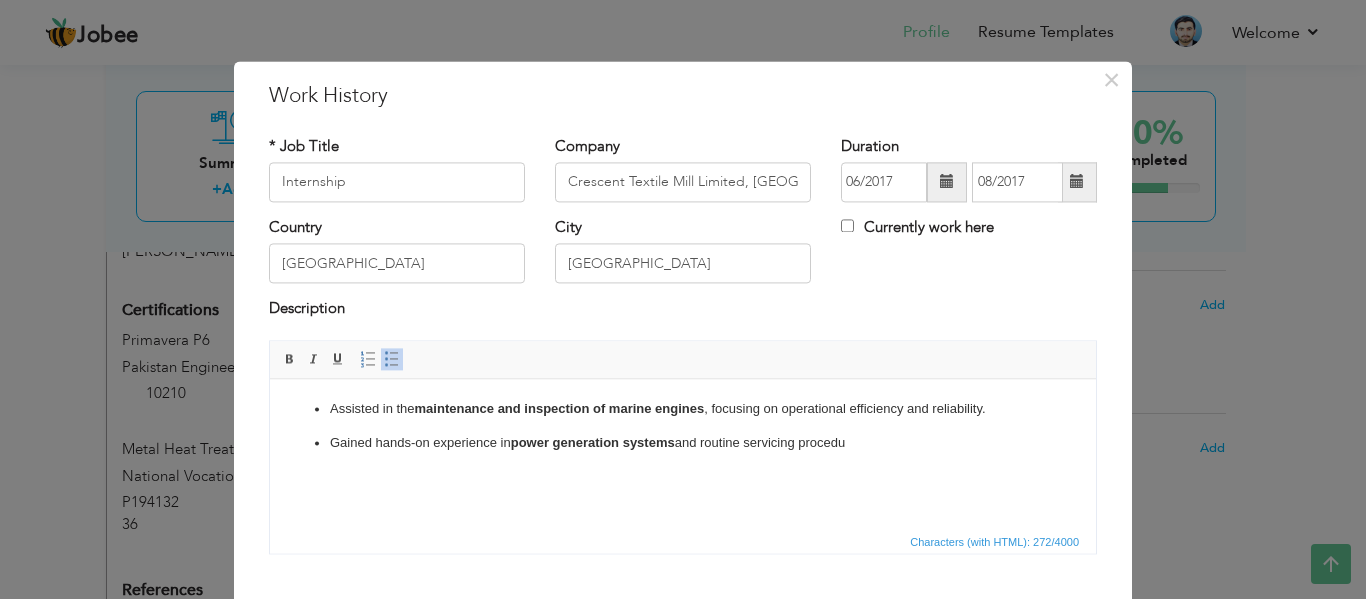 click on "Gained hands-on experience in  power generation systems  and routine servicing procedu" at bounding box center (683, 443) 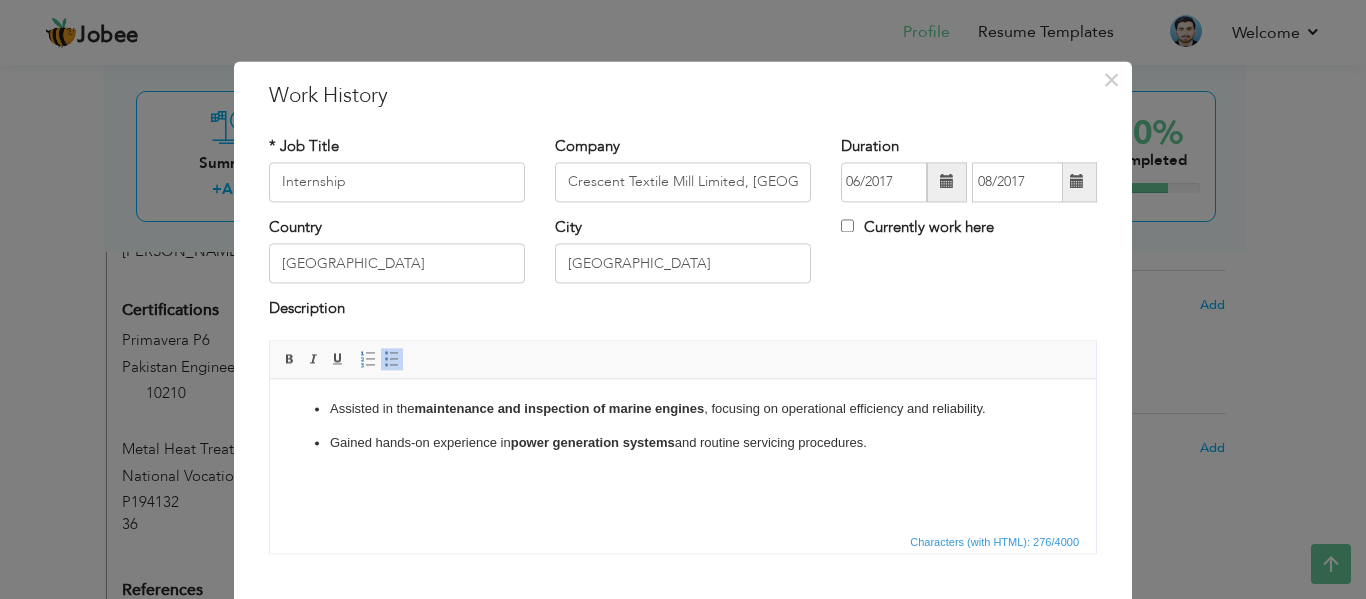 click on "Assisted in the  maintenance and inspection of marine engines , focusing on operational efficiency and reliability. Gained hands-on experience in  power generation systems  and routine servicing procedures." at bounding box center (683, 426) 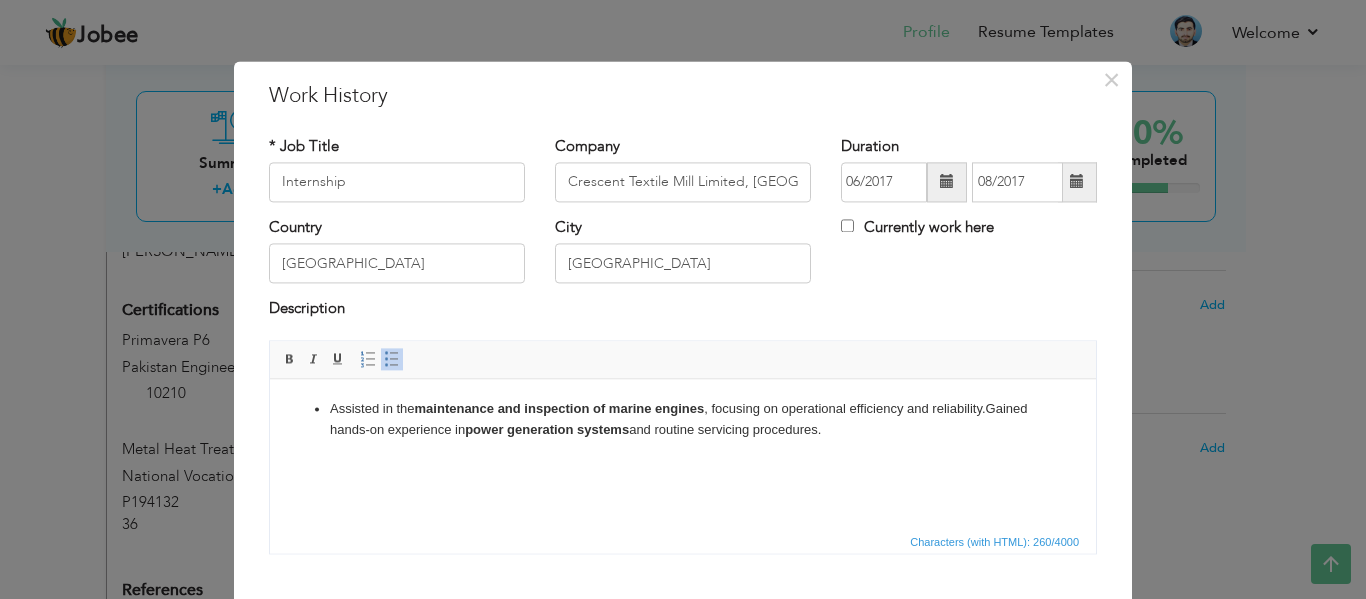 type 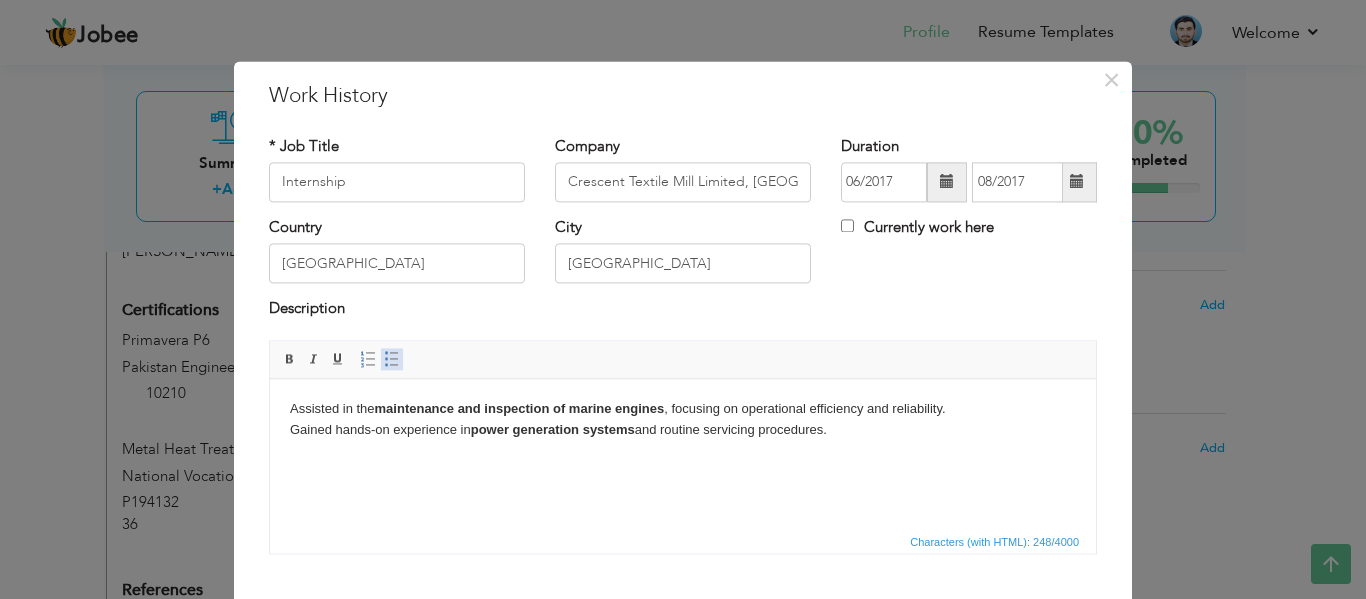 click at bounding box center (392, 359) 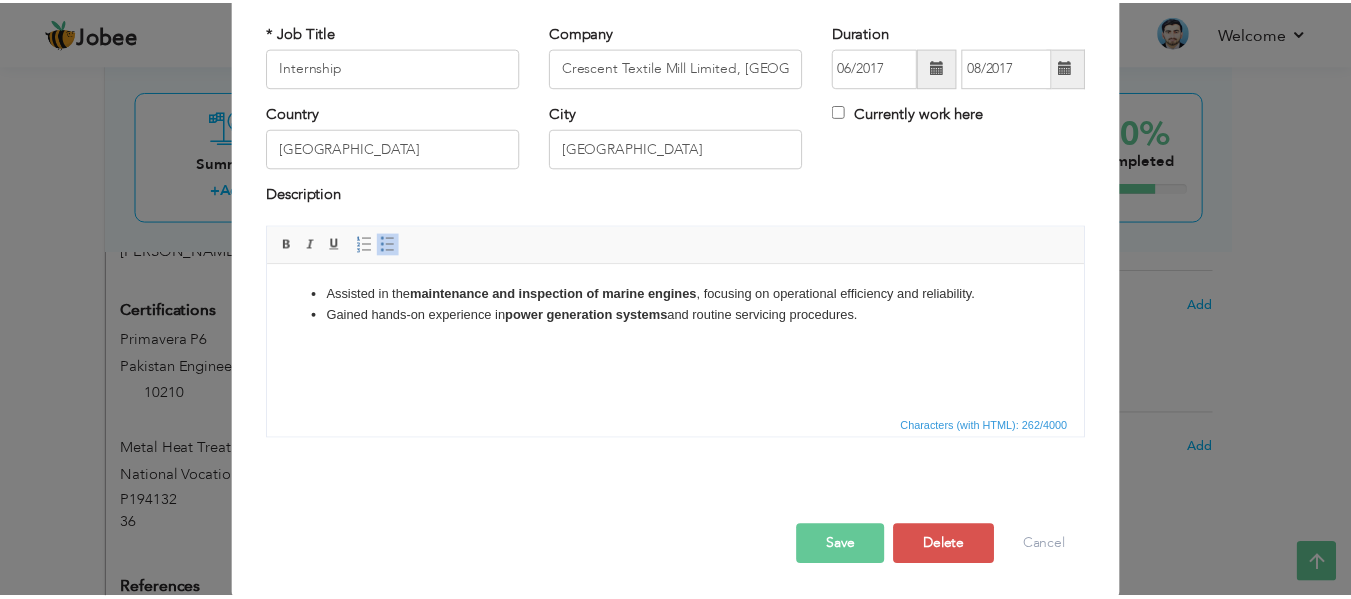 scroll, scrollTop: 117, scrollLeft: 0, axis: vertical 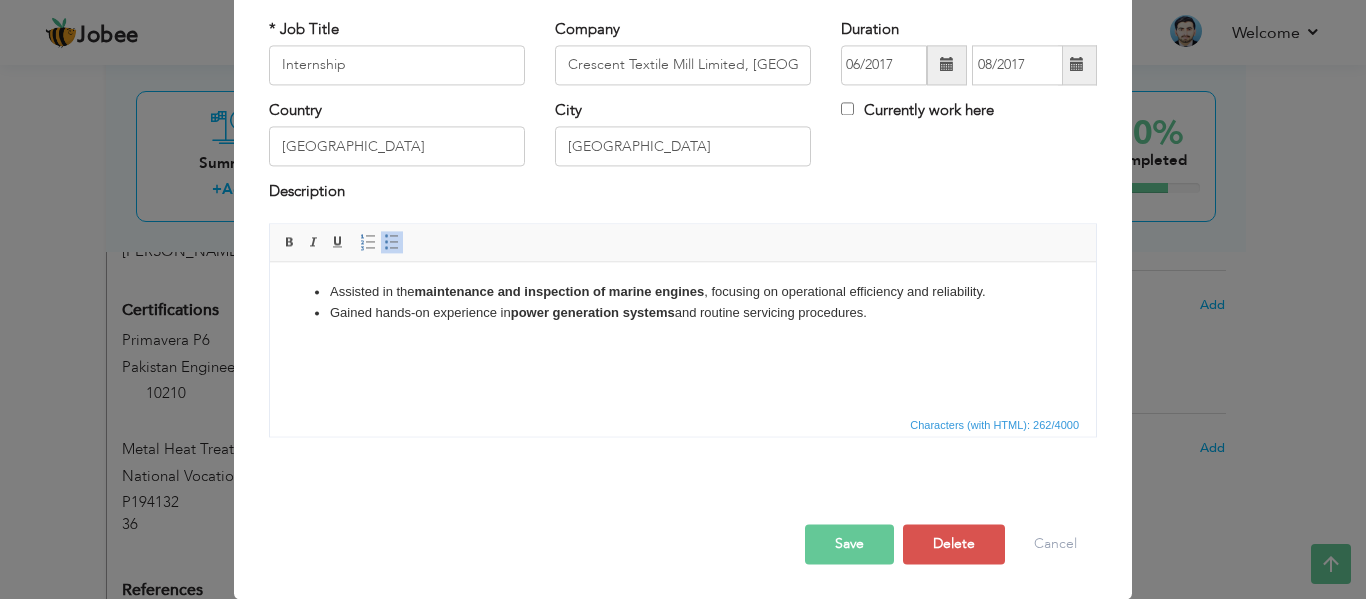 click on "Save" at bounding box center [849, 544] 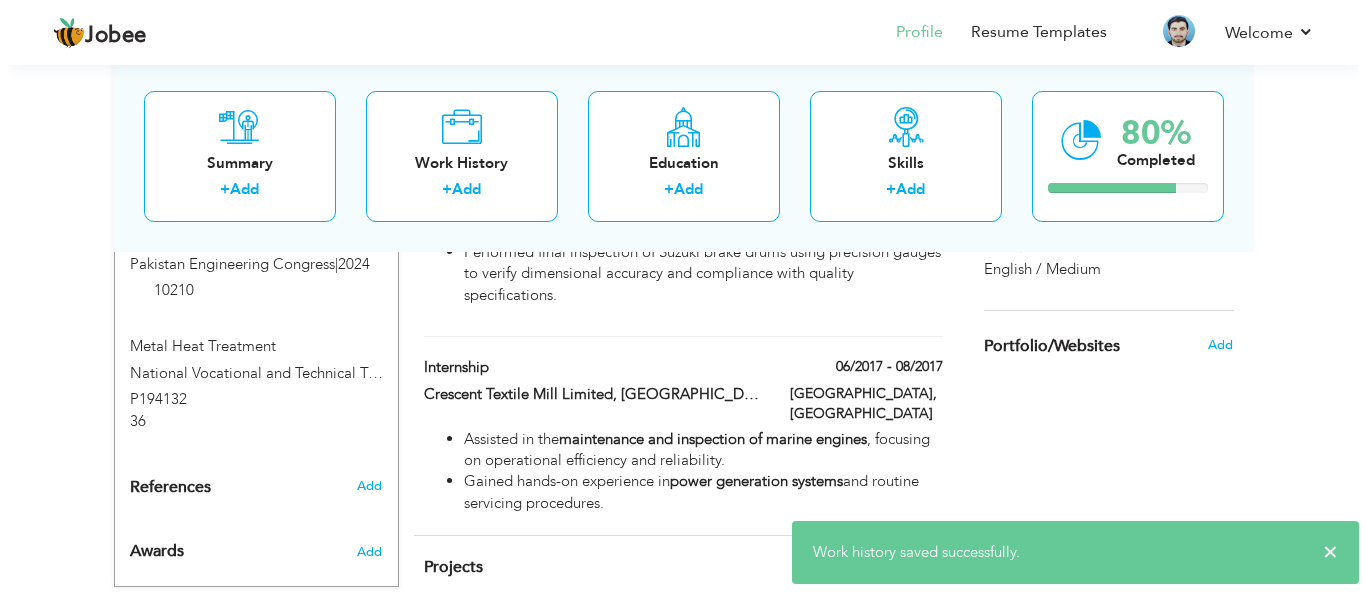 scroll, scrollTop: 1198, scrollLeft: 0, axis: vertical 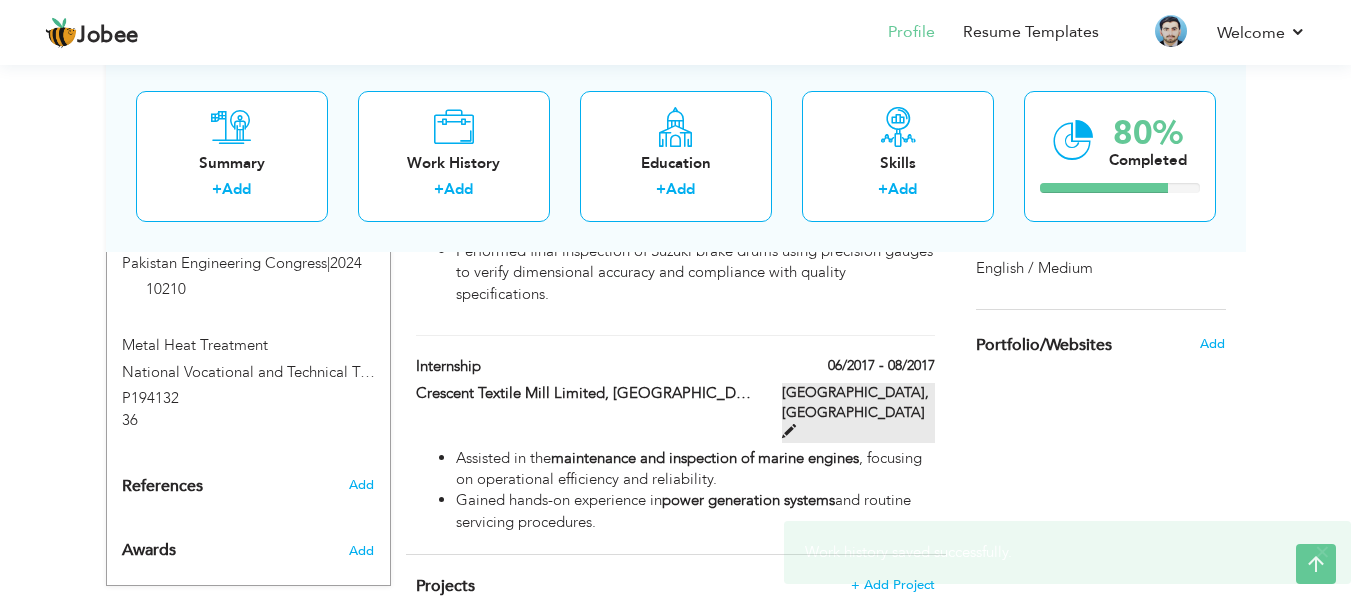 click at bounding box center (789, 431) 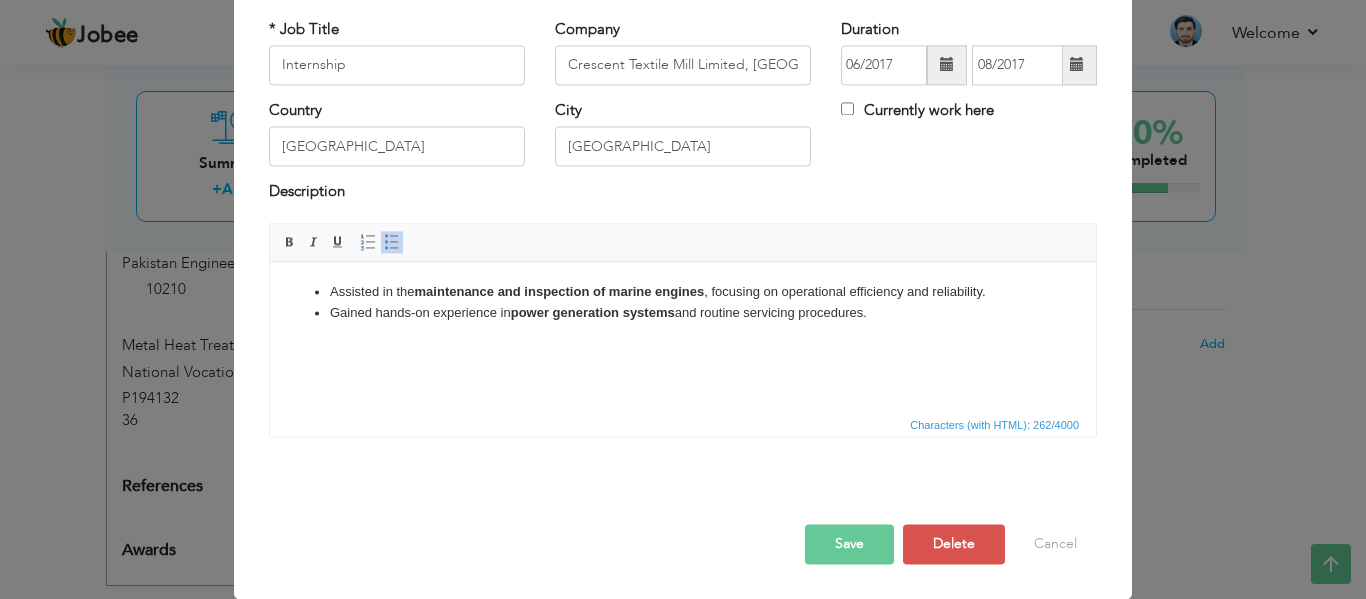 scroll, scrollTop: 0, scrollLeft: 0, axis: both 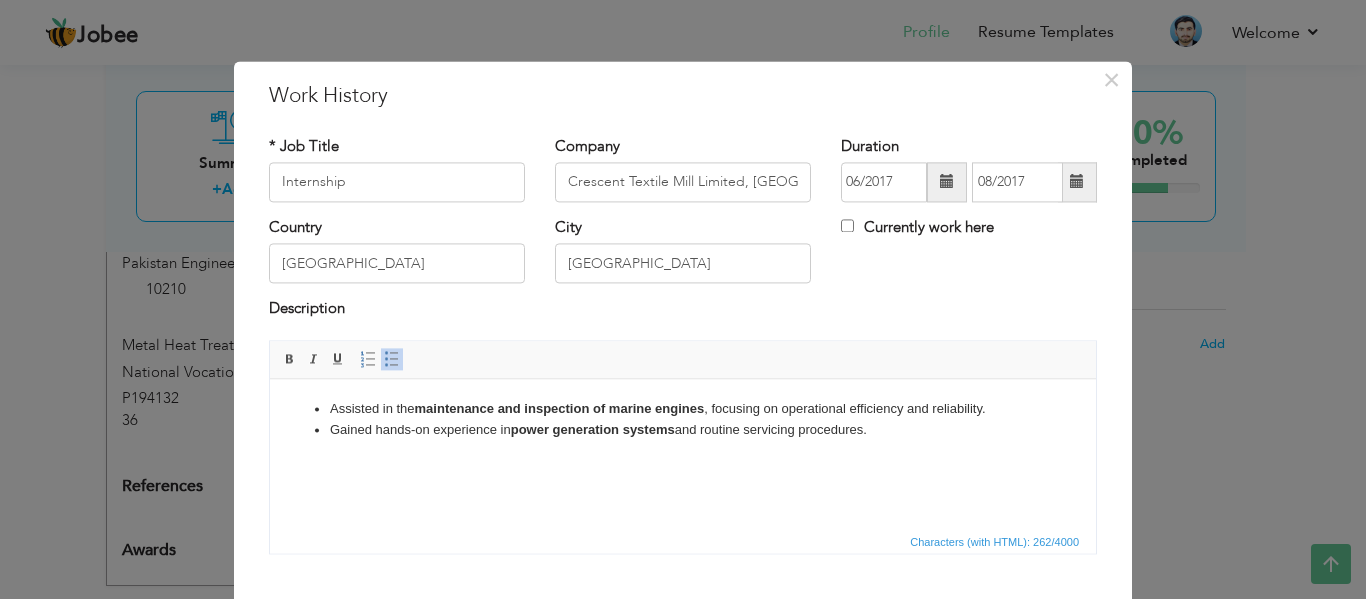 click on "Assisted in the  maintenance and inspection of marine engines , focusing on operational efficiency and reliability." at bounding box center (683, 409) 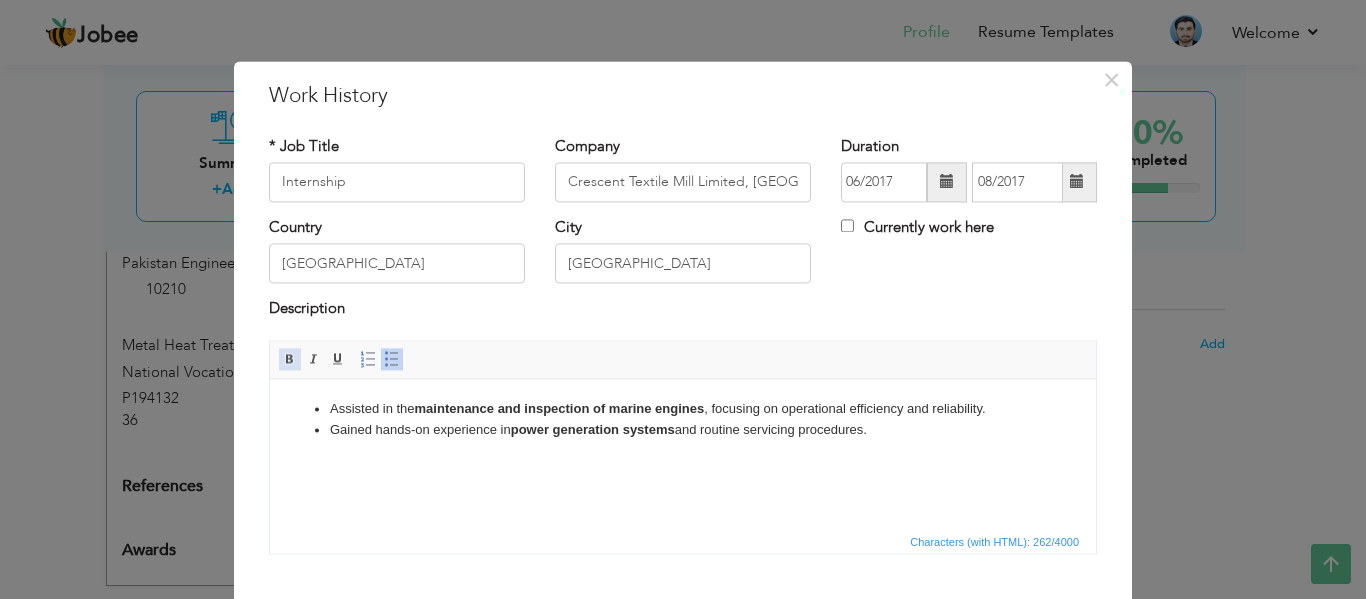 click at bounding box center [290, 359] 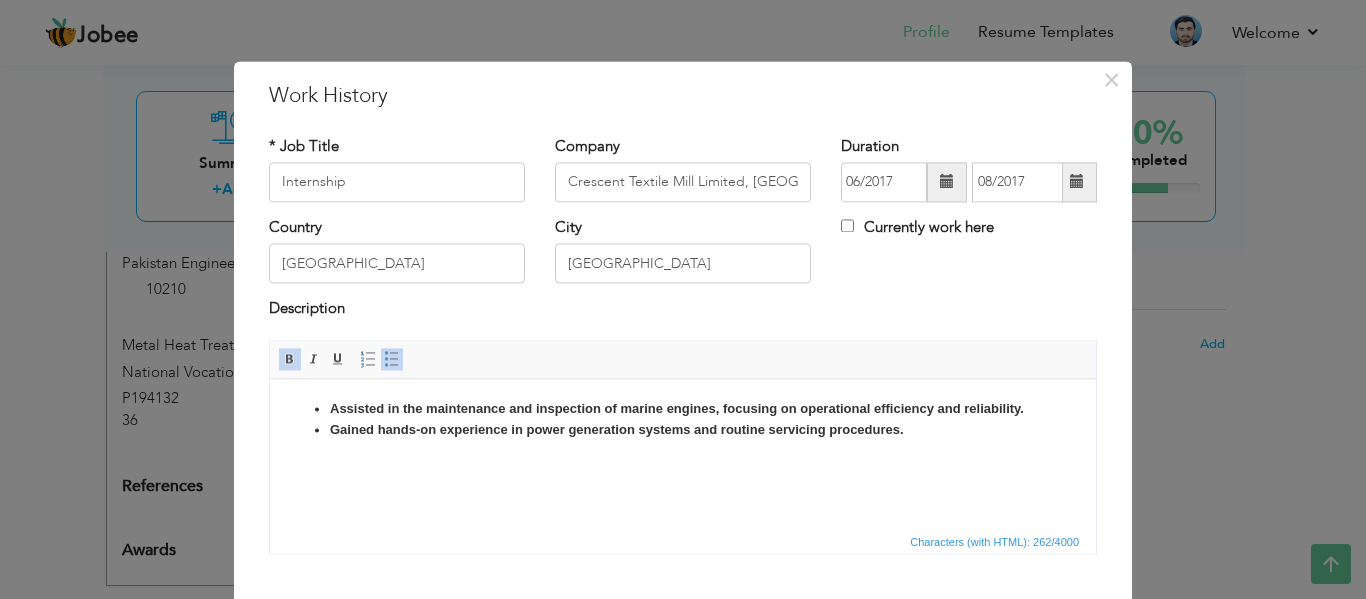 click at bounding box center [290, 359] 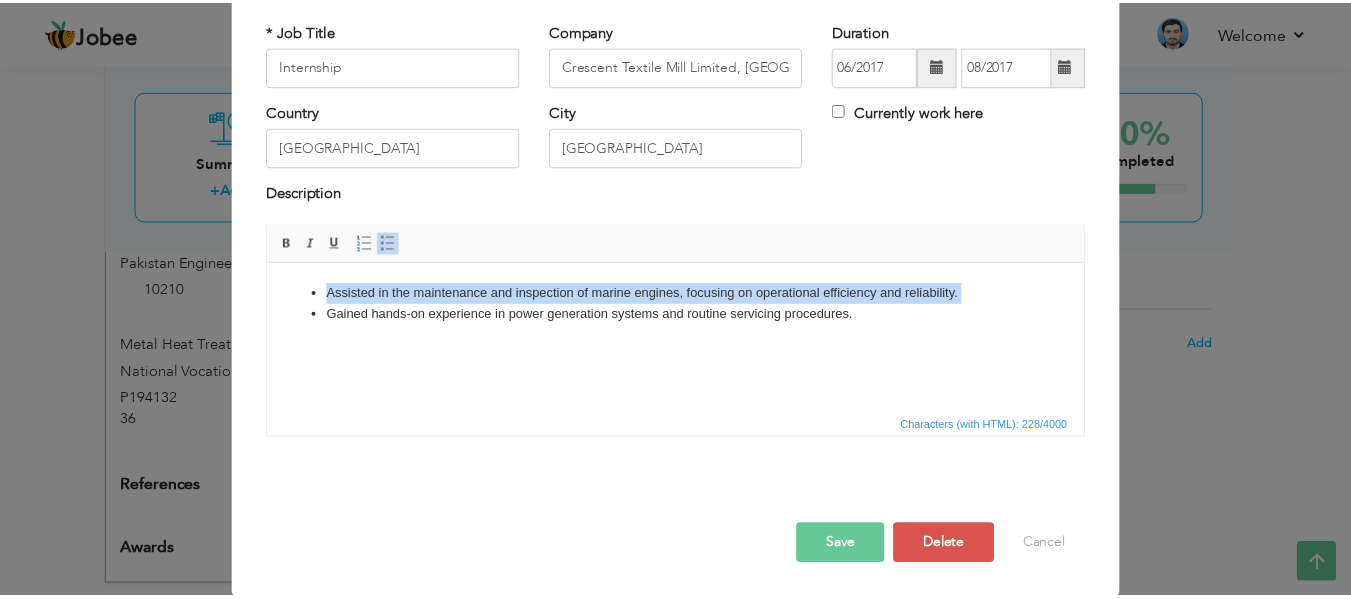 scroll, scrollTop: 117, scrollLeft: 0, axis: vertical 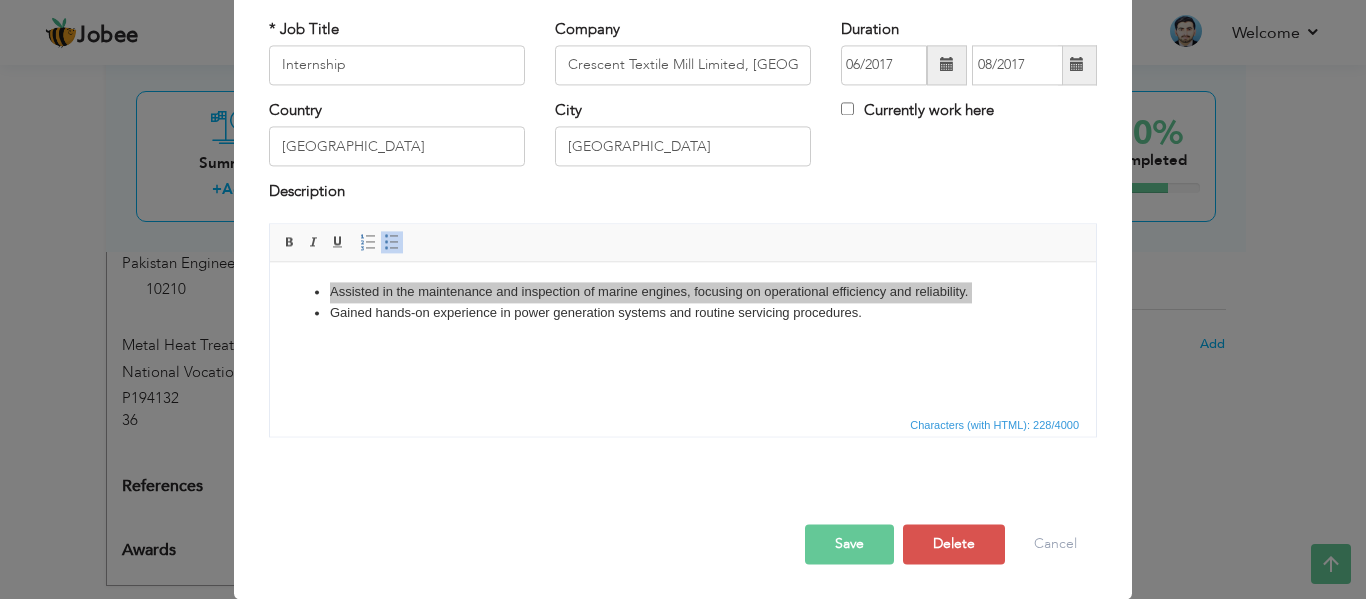 click on "Save" at bounding box center [849, 544] 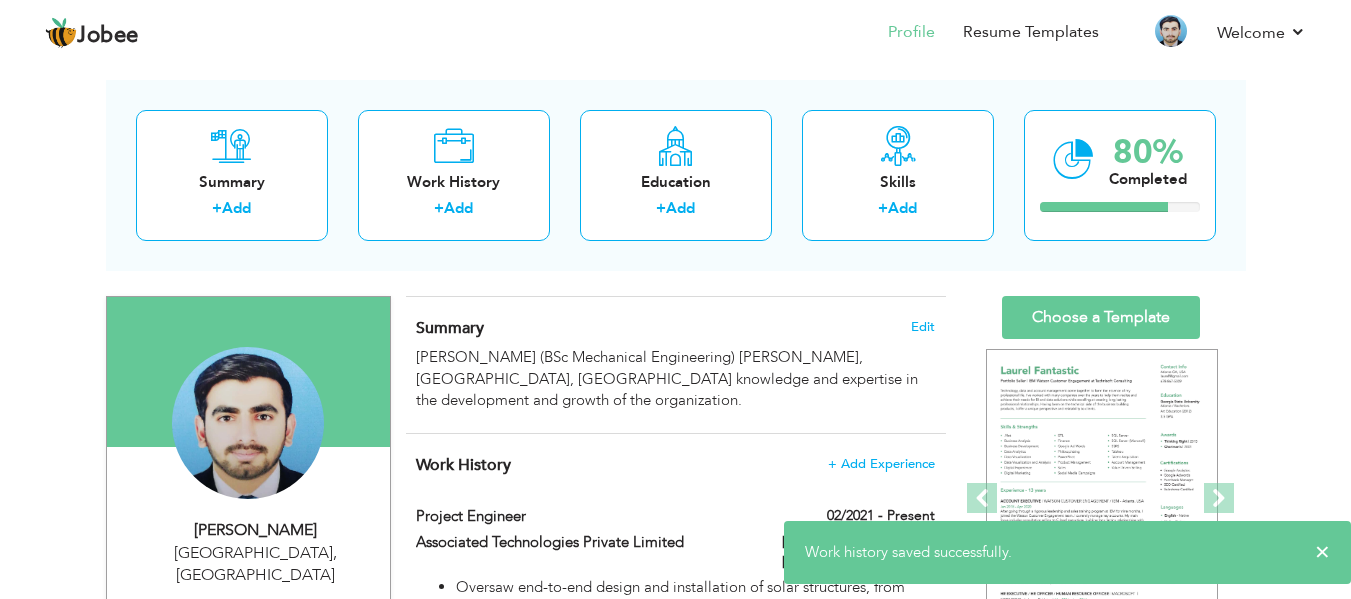 scroll, scrollTop: 0, scrollLeft: 0, axis: both 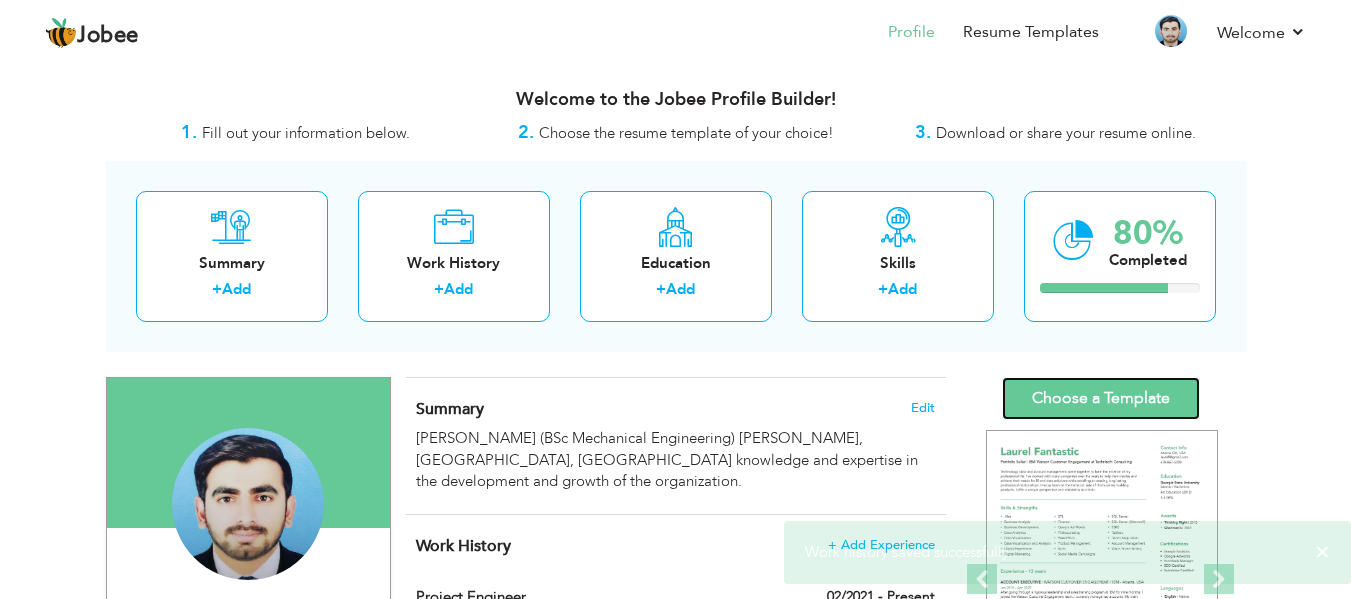 click on "Choose a Template" at bounding box center [1101, 398] 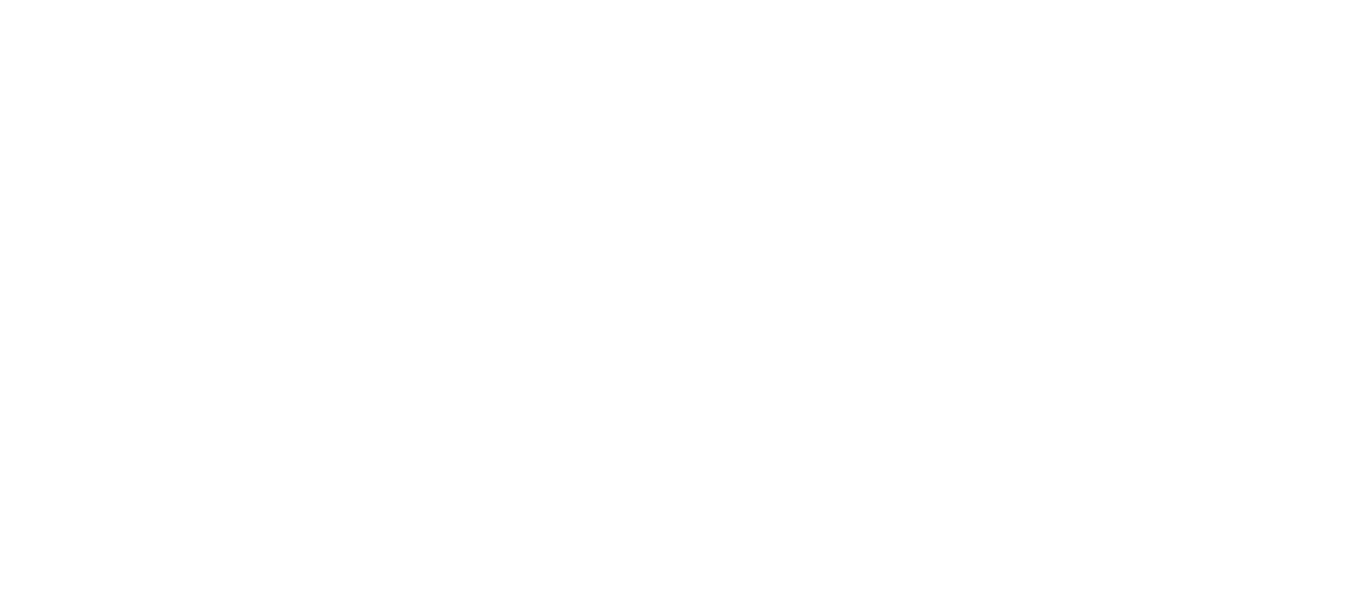 scroll, scrollTop: 0, scrollLeft: 0, axis: both 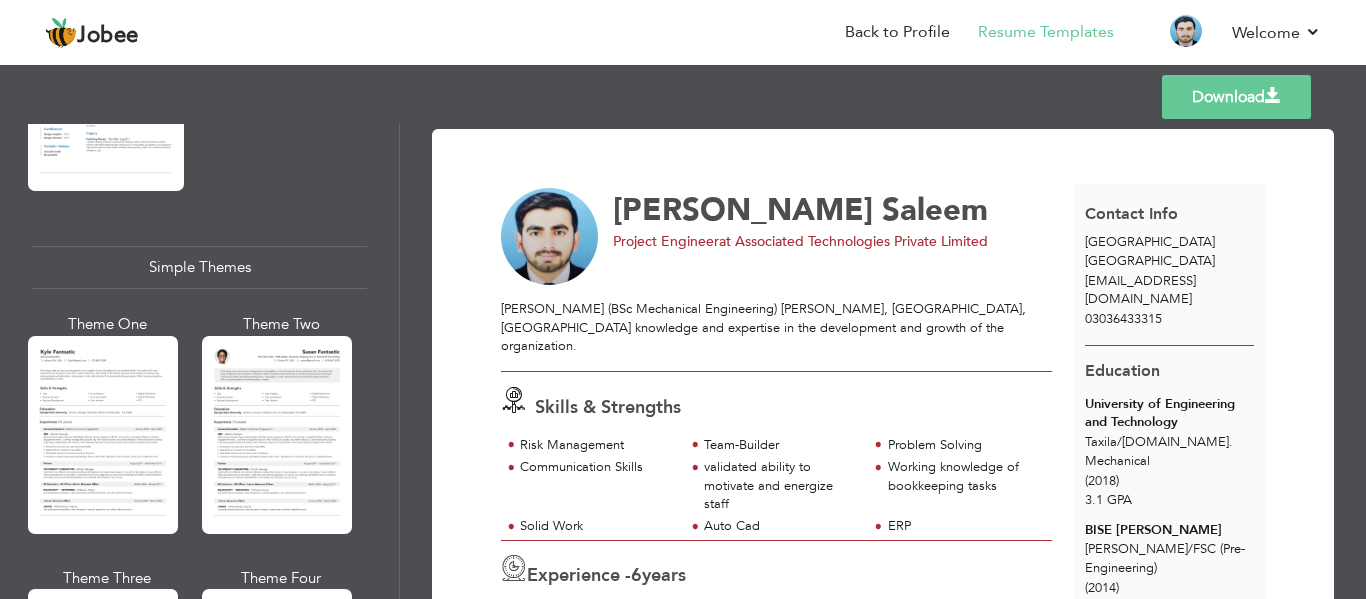 click at bounding box center [277, 435] 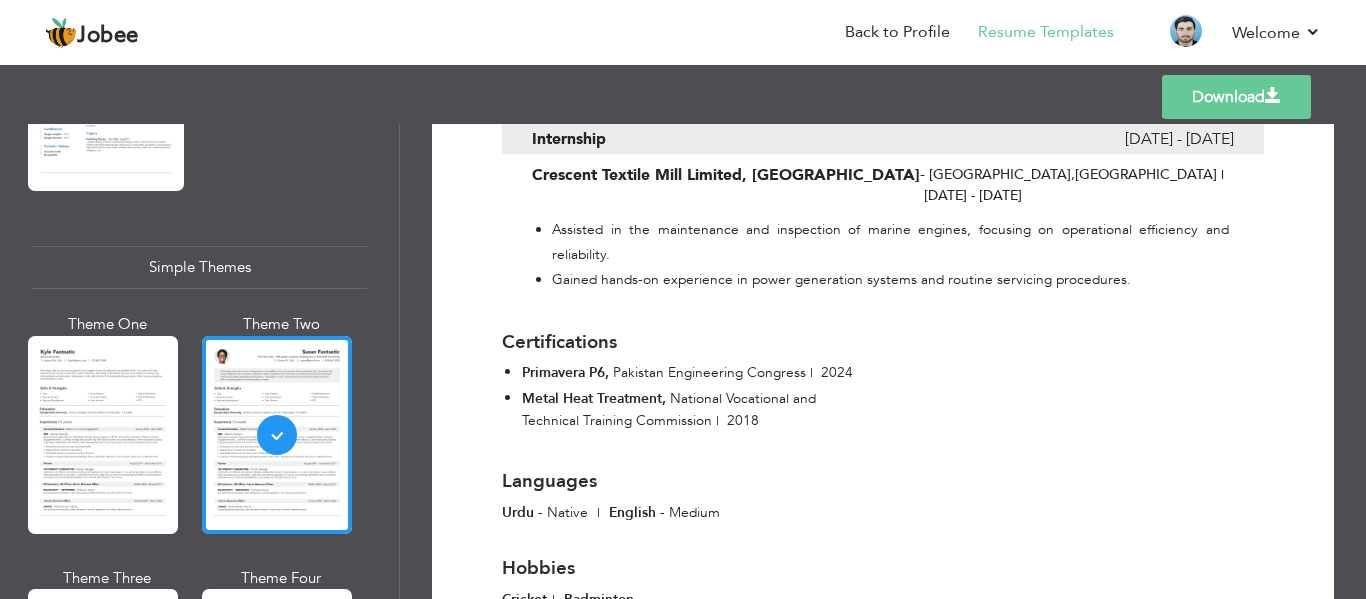 scroll, scrollTop: 1571, scrollLeft: 0, axis: vertical 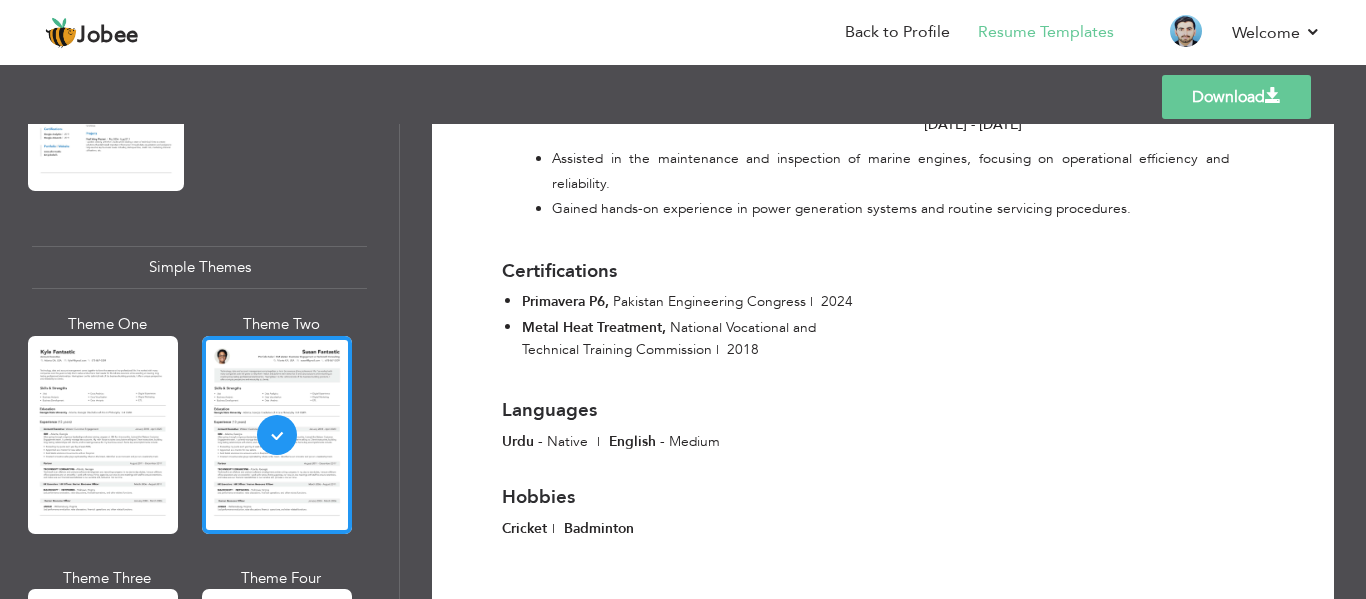 click on "Download" at bounding box center [1236, 97] 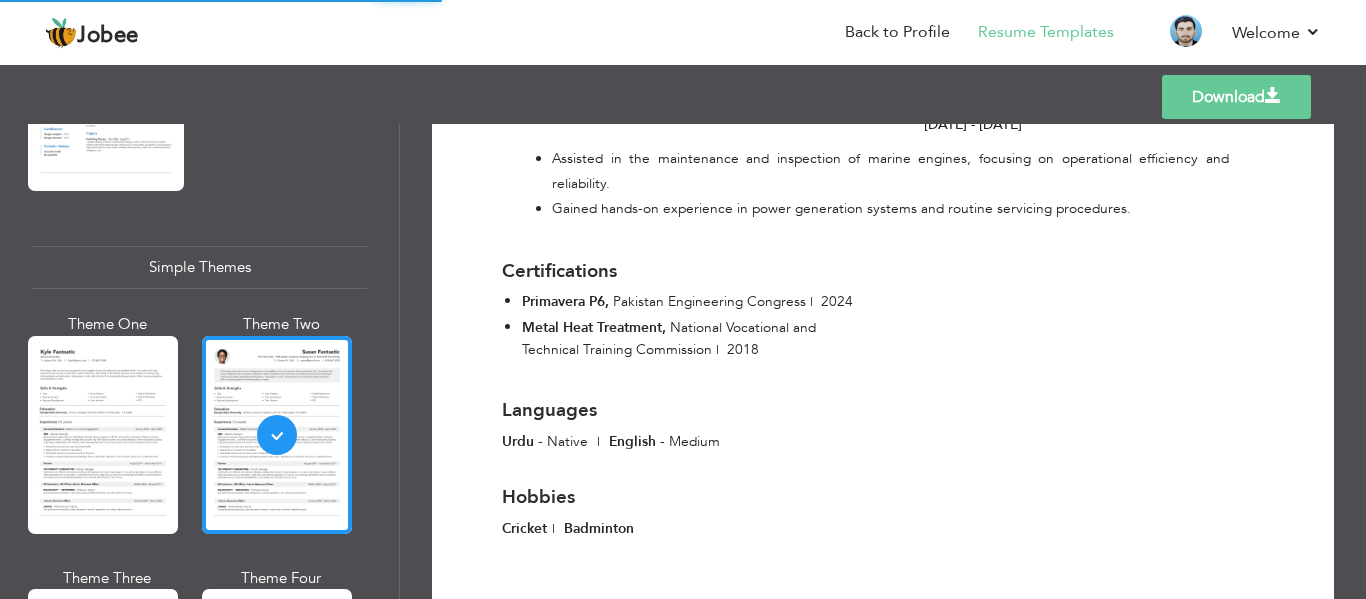 click on "Download" at bounding box center [1236, 97] 